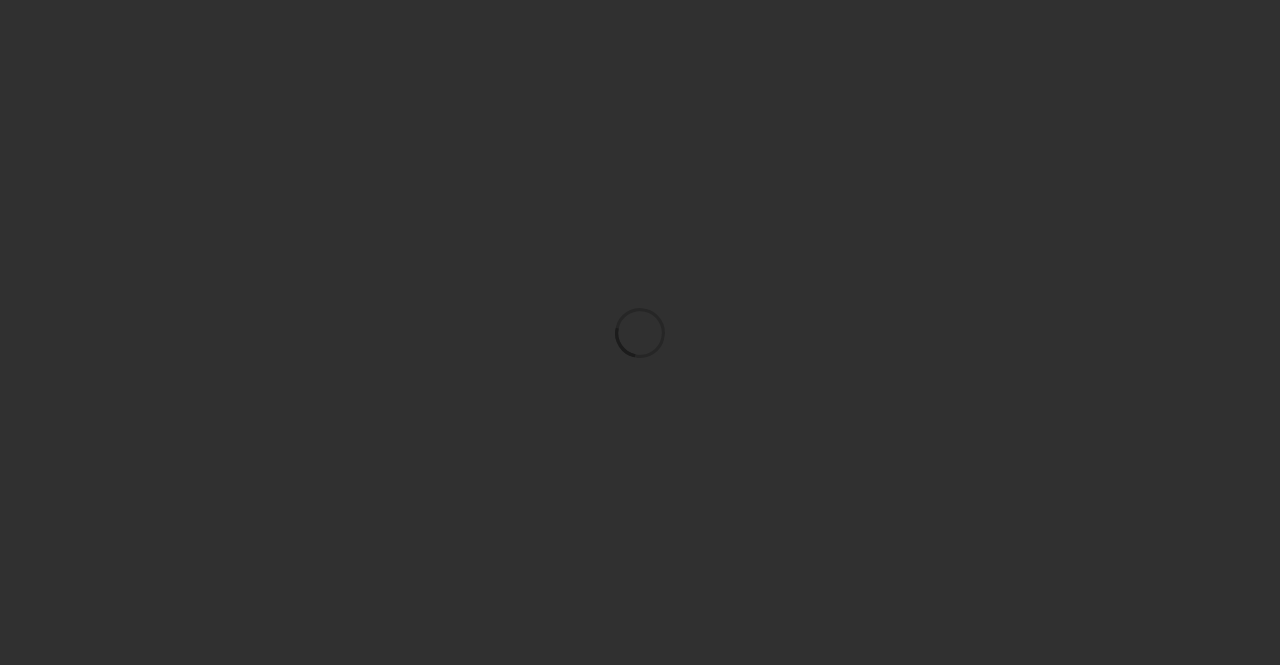 scroll, scrollTop: 0, scrollLeft: 0, axis: both 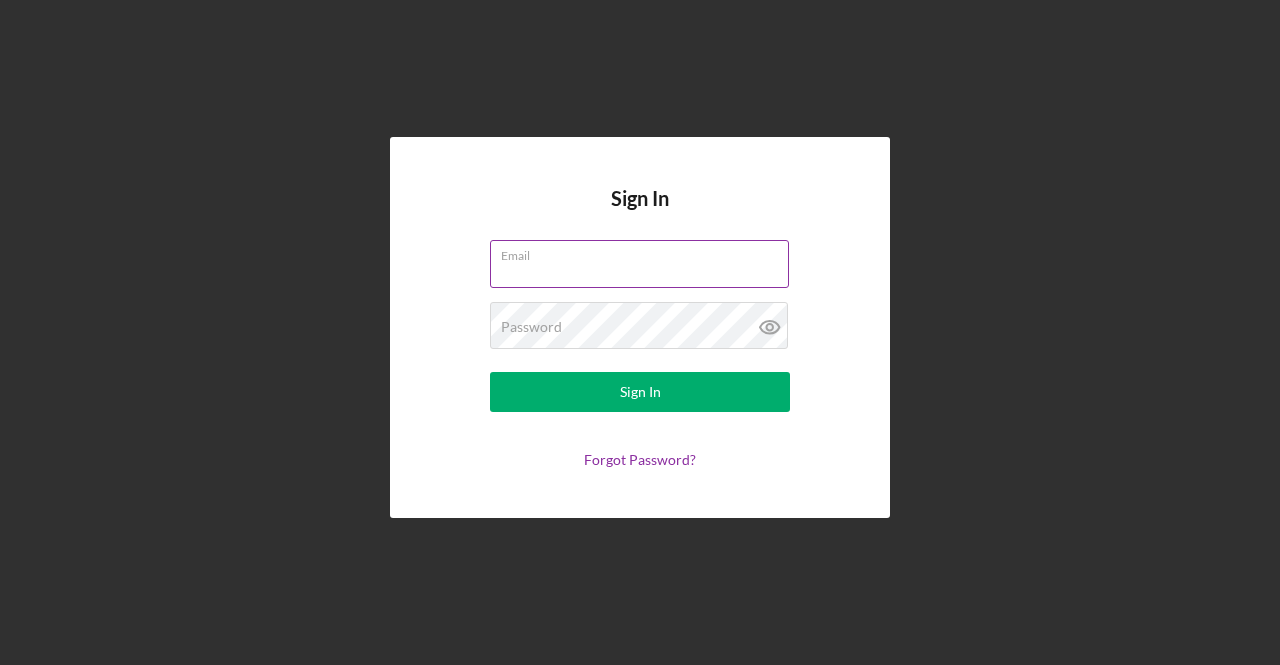 click on "Email" at bounding box center (640, 265) 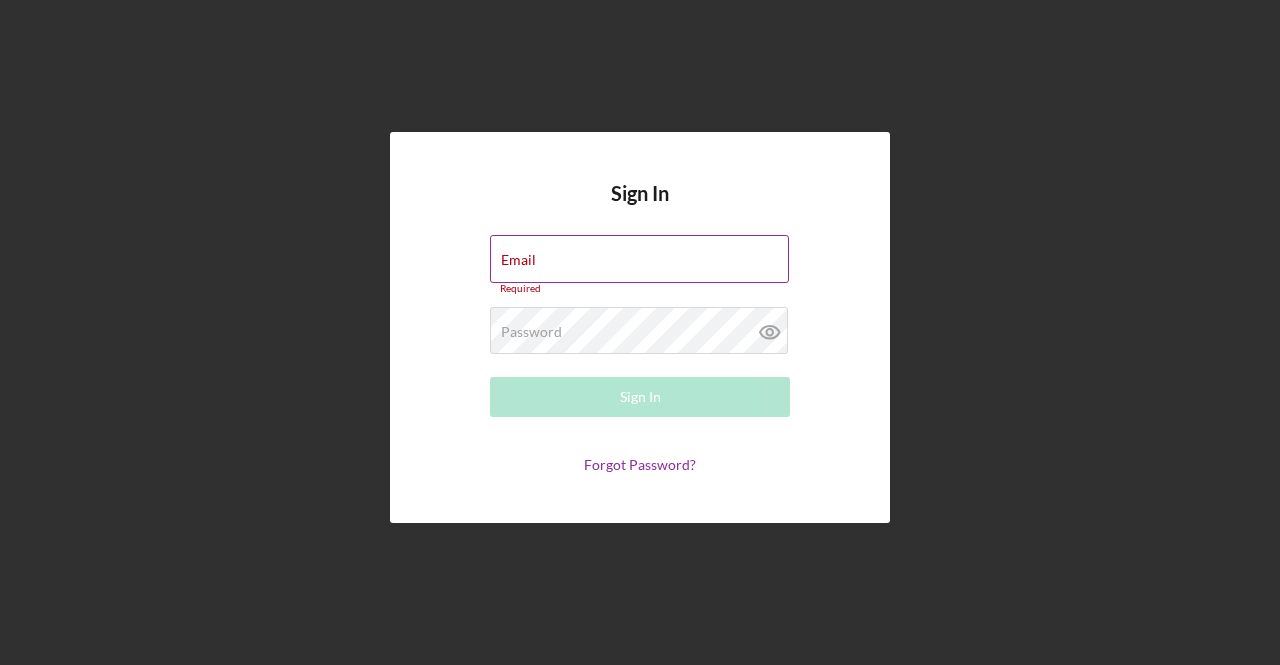 click on "Email" at bounding box center [639, 259] 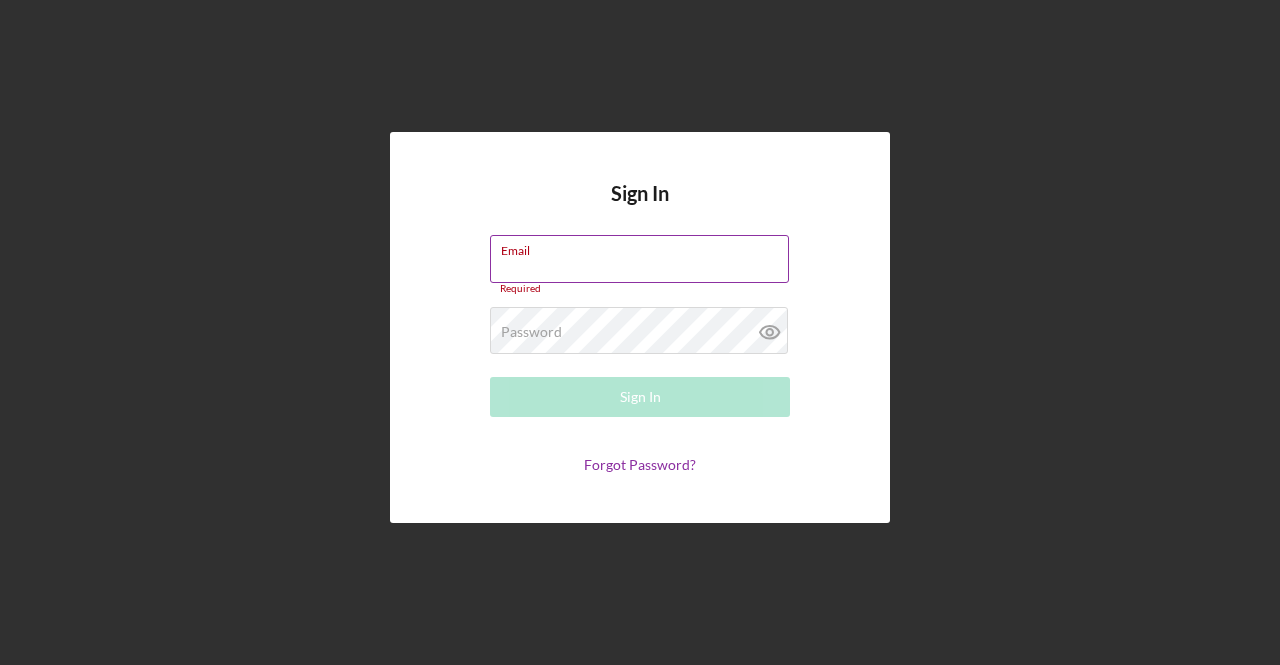 type on "[EMAIL]" 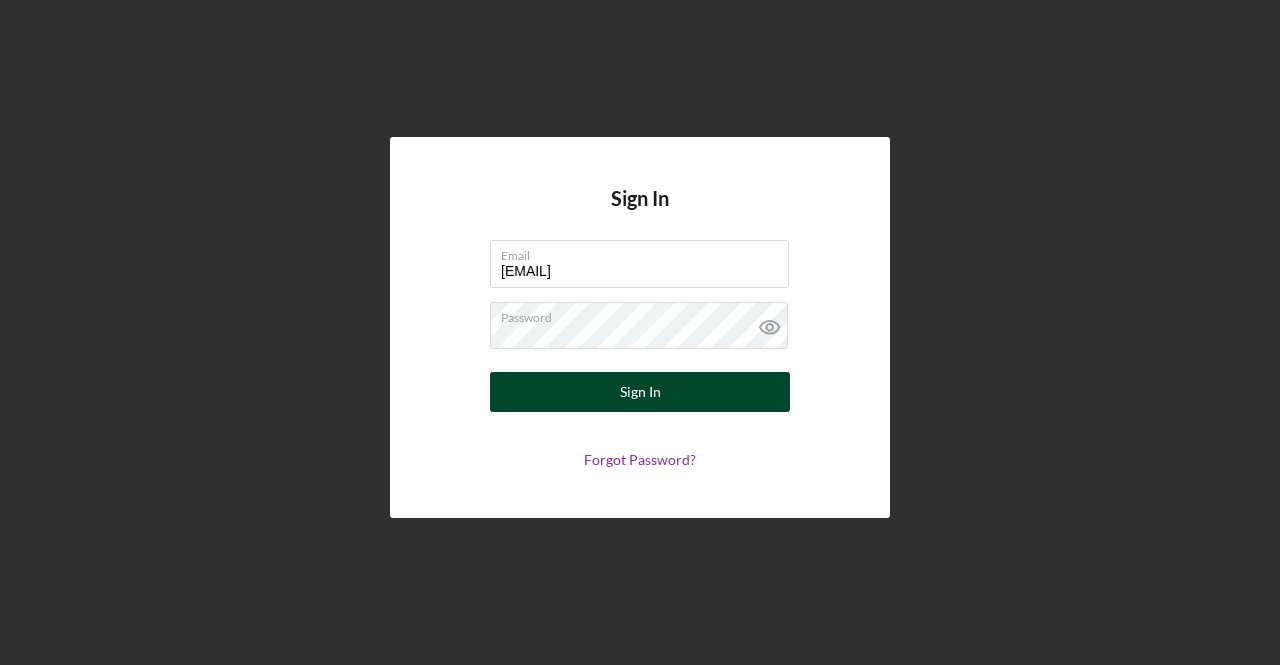 click on "Sign In" at bounding box center [640, 392] 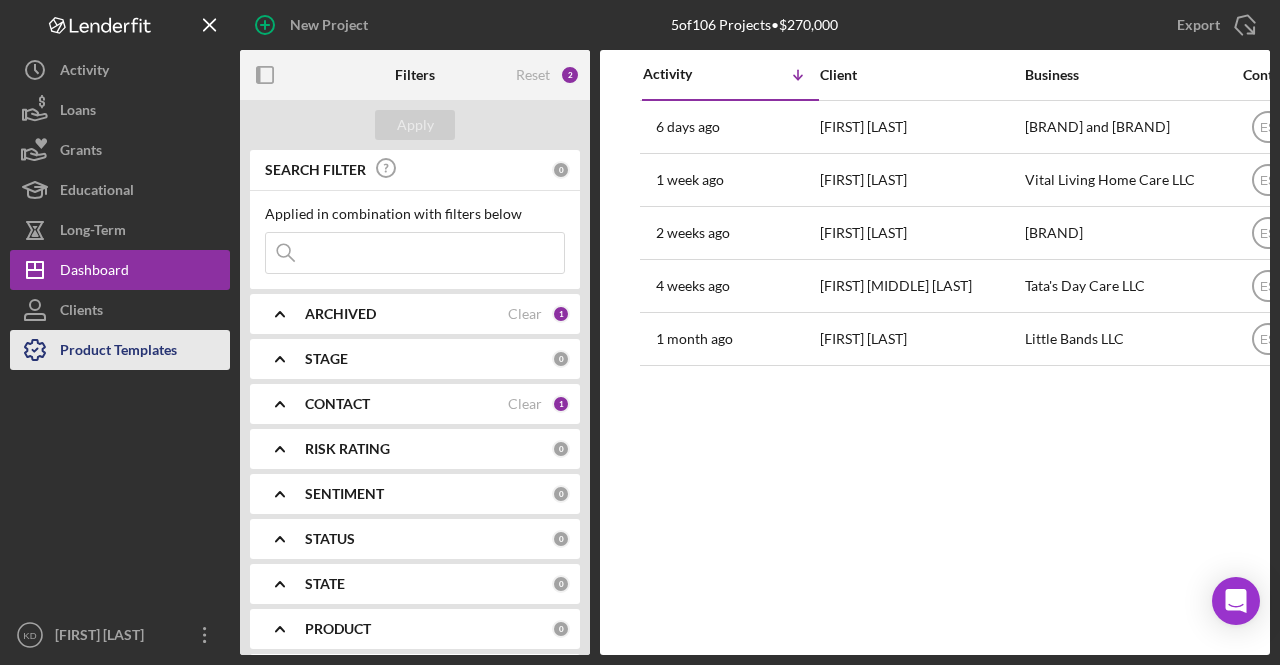 click on "Product Templates" at bounding box center [118, 352] 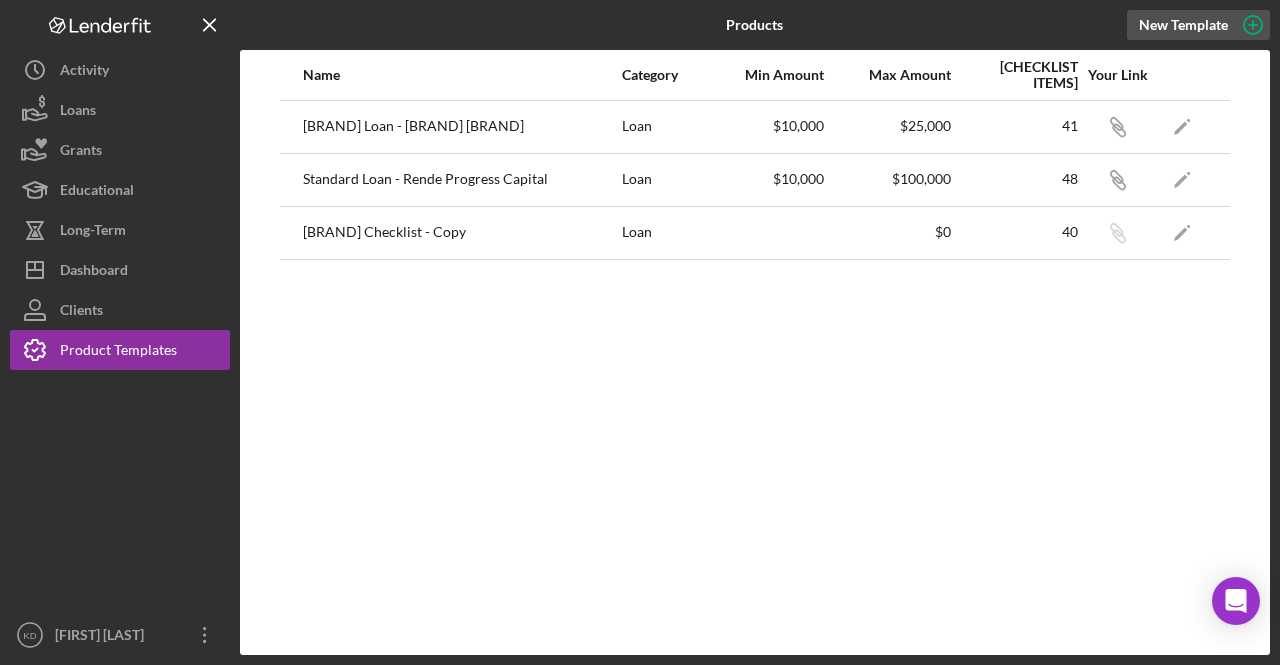 click 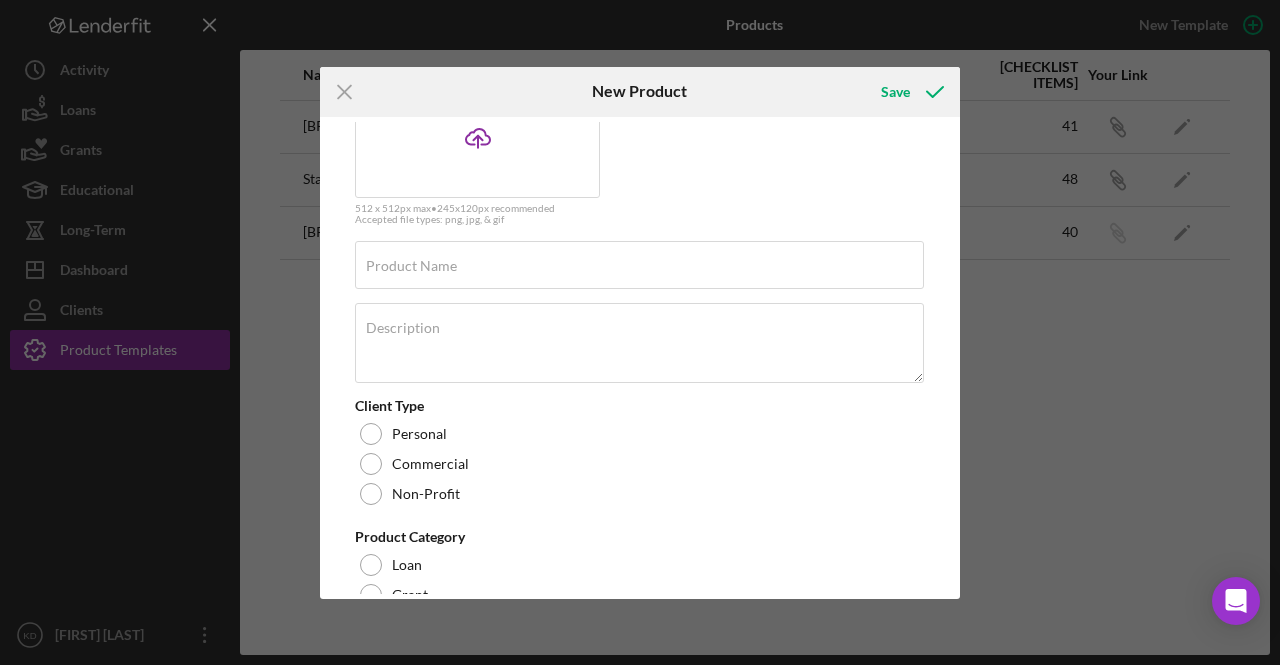 scroll, scrollTop: 0, scrollLeft: 0, axis: both 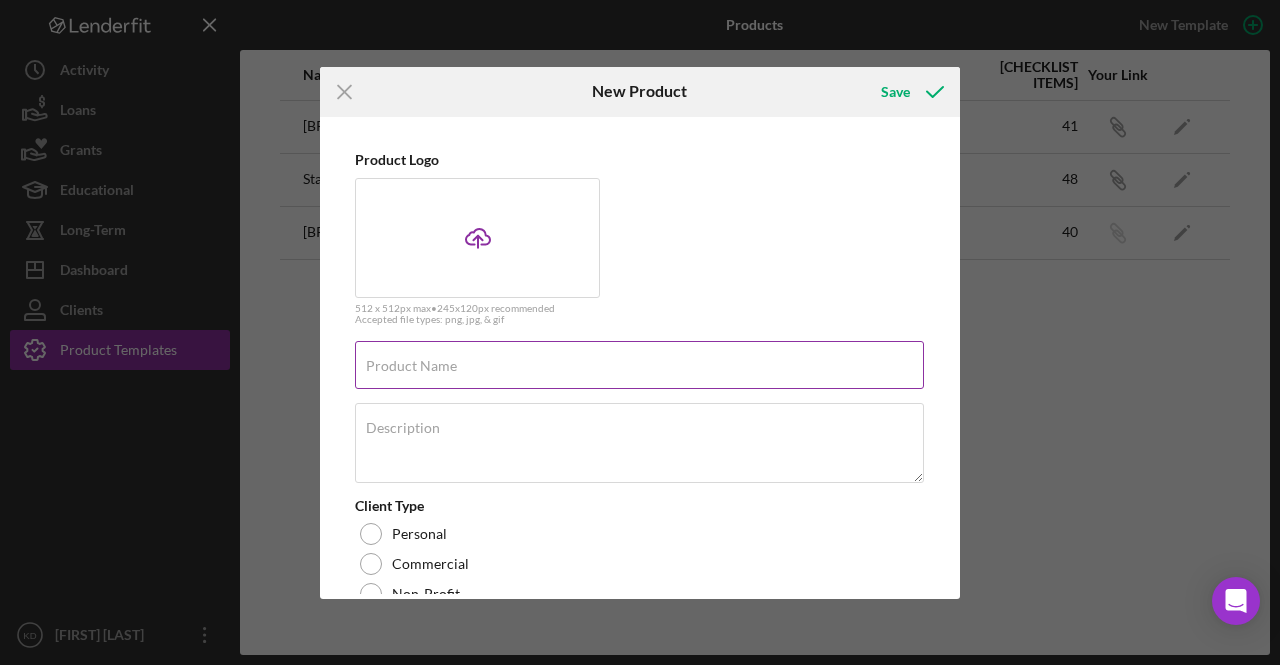 click on "Product Name" at bounding box center (411, 366) 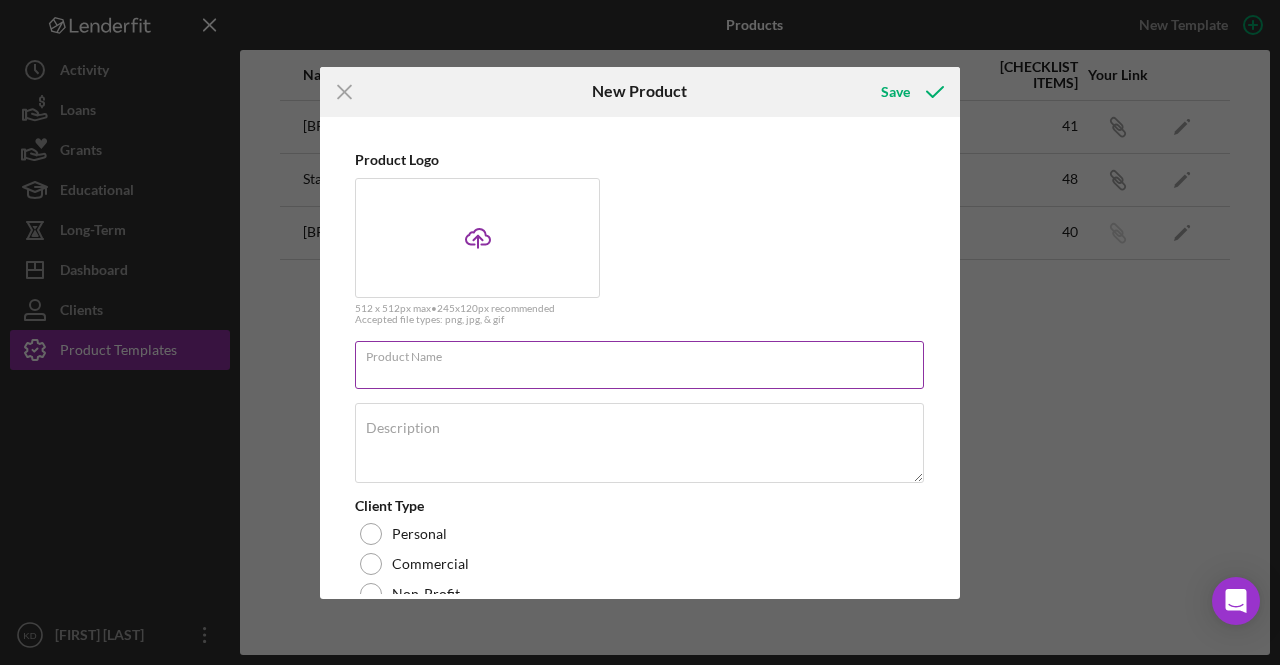 paste on "[BRAND]" 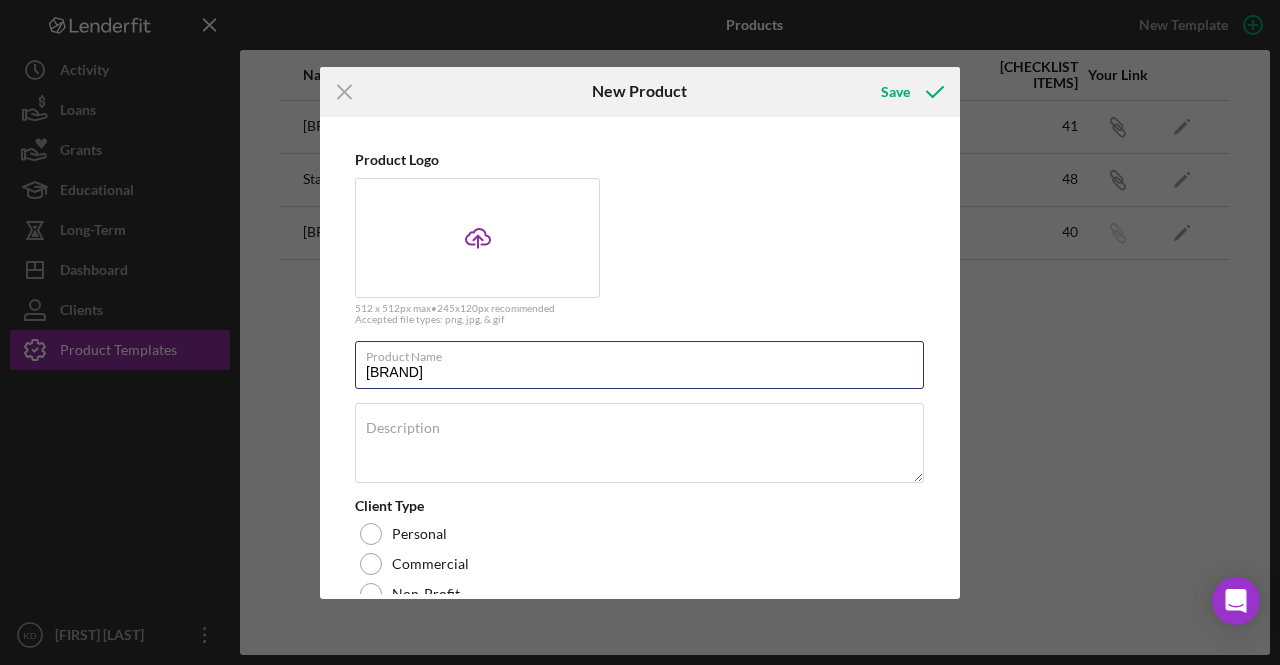 type on "[BRAND]" 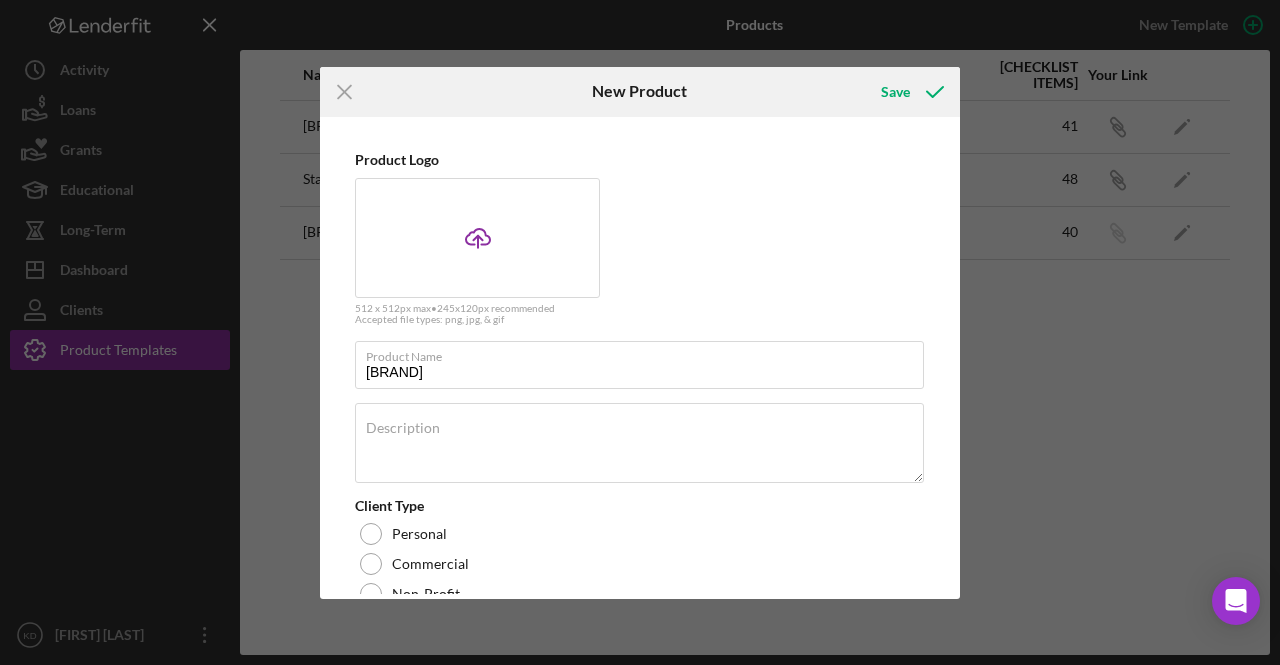 drag, startPoint x: 748, startPoint y: 166, endPoint x: 769, endPoint y: 171, distance: 21.587032 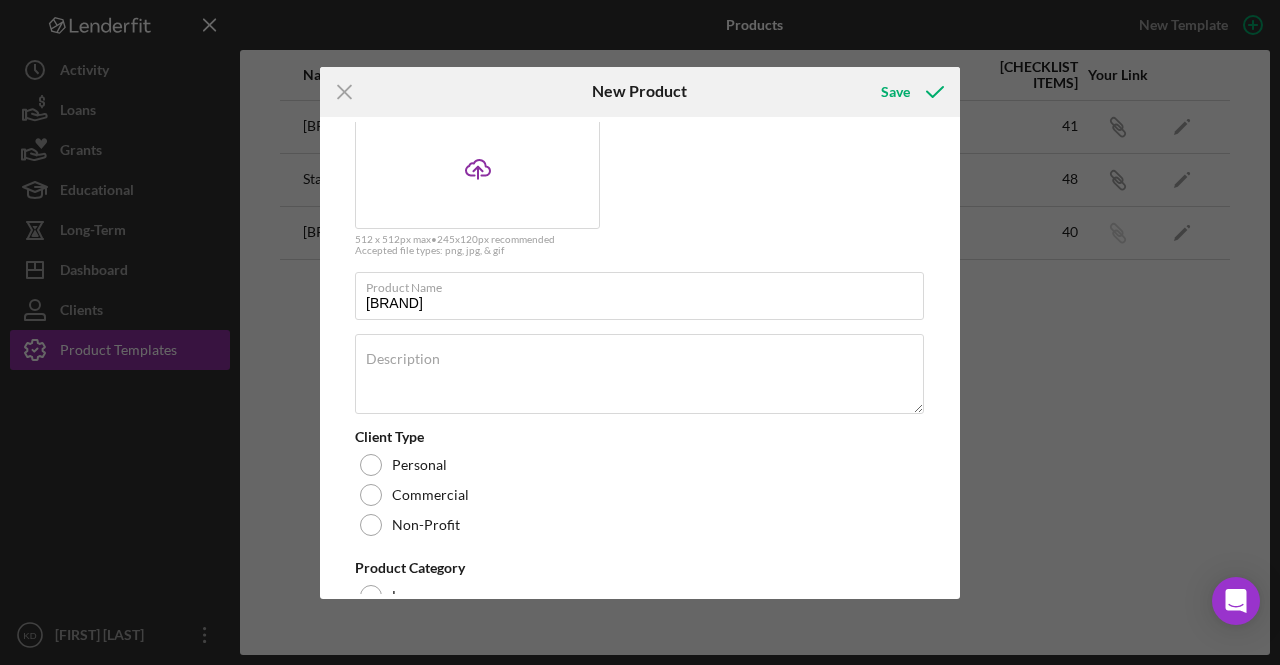 scroll, scrollTop: 100, scrollLeft: 0, axis: vertical 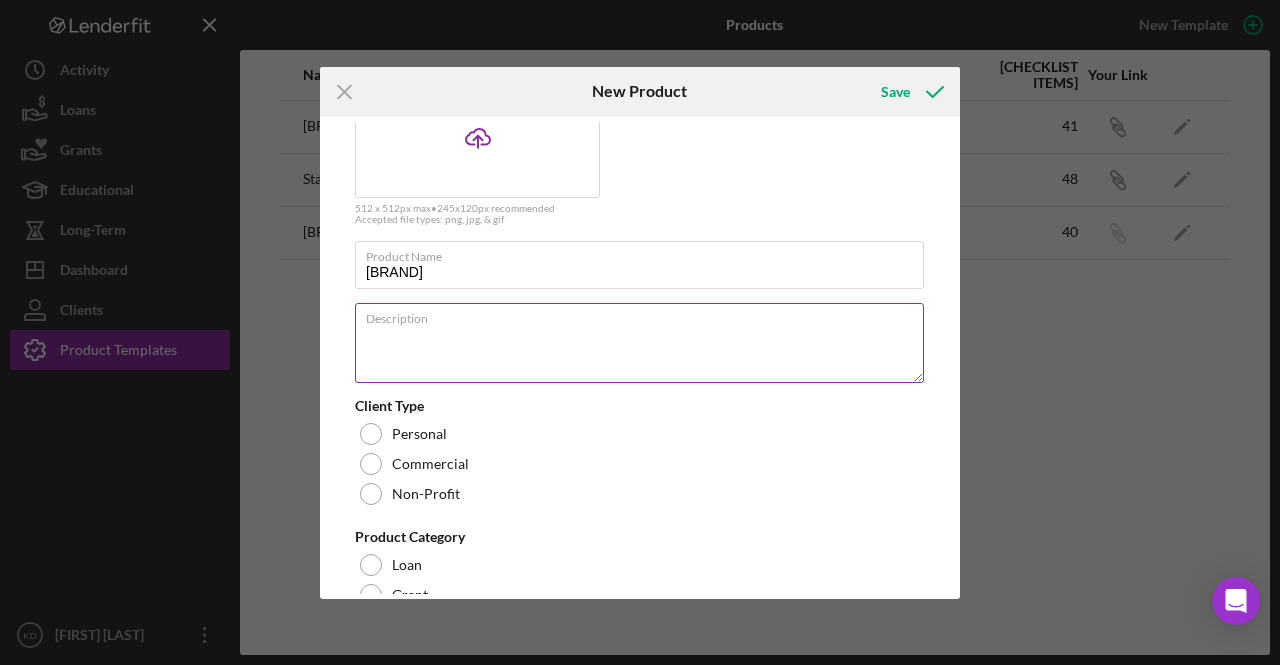 click on "Description" at bounding box center (640, 344) 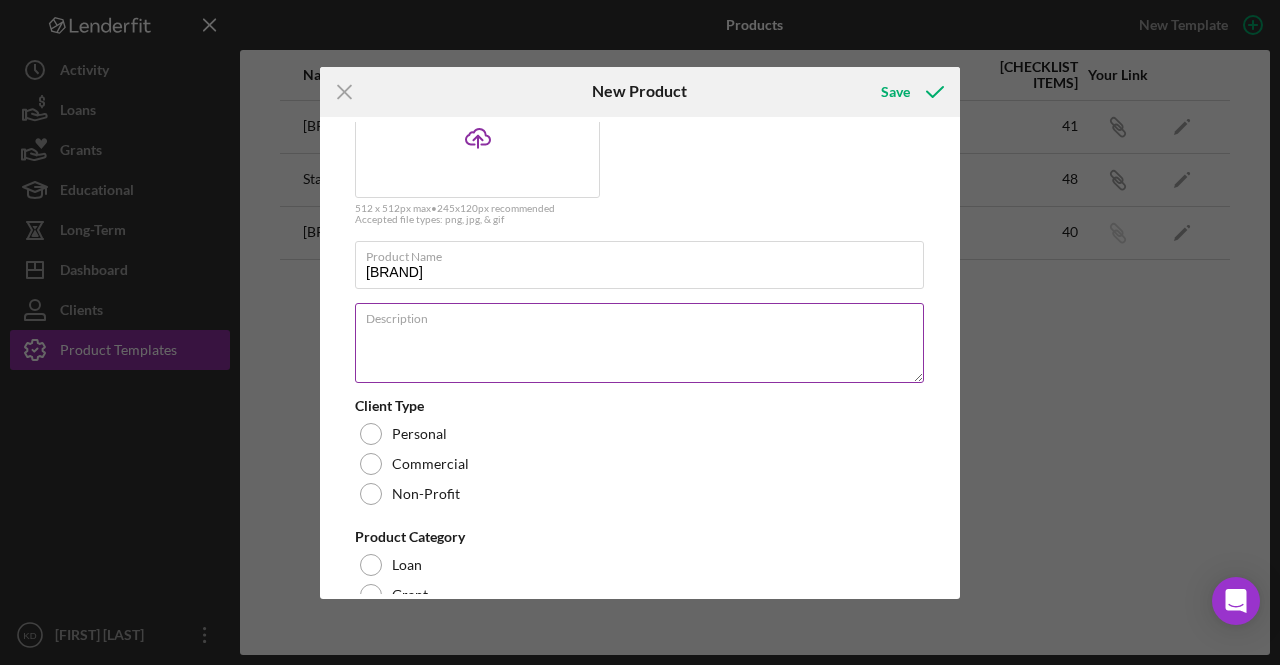 paste on "The Pre-Loan Readiness Incubator is a 6-week, hands-on program designed to help established entrepreneurs prepare to access capital. Led by [BRAND], this cohort-based experience guides business owners through the financial, operational, and strategic steps required to confidently approach lenders and submit strong loan applications.
Participants will receive tailored support in:
Building a business budget and cash flow forecast
Understanding how capital can support growth
Organizing real documentation for real loan opportunities
Identifying gaps in readiness and strengthening key areas
By the end of the incubator, participants will be at least 90% loan-ready and equipped with a clear plan for using capital to grow their business. Those who complete the program will also receive up to $1,000 to support their next steps." 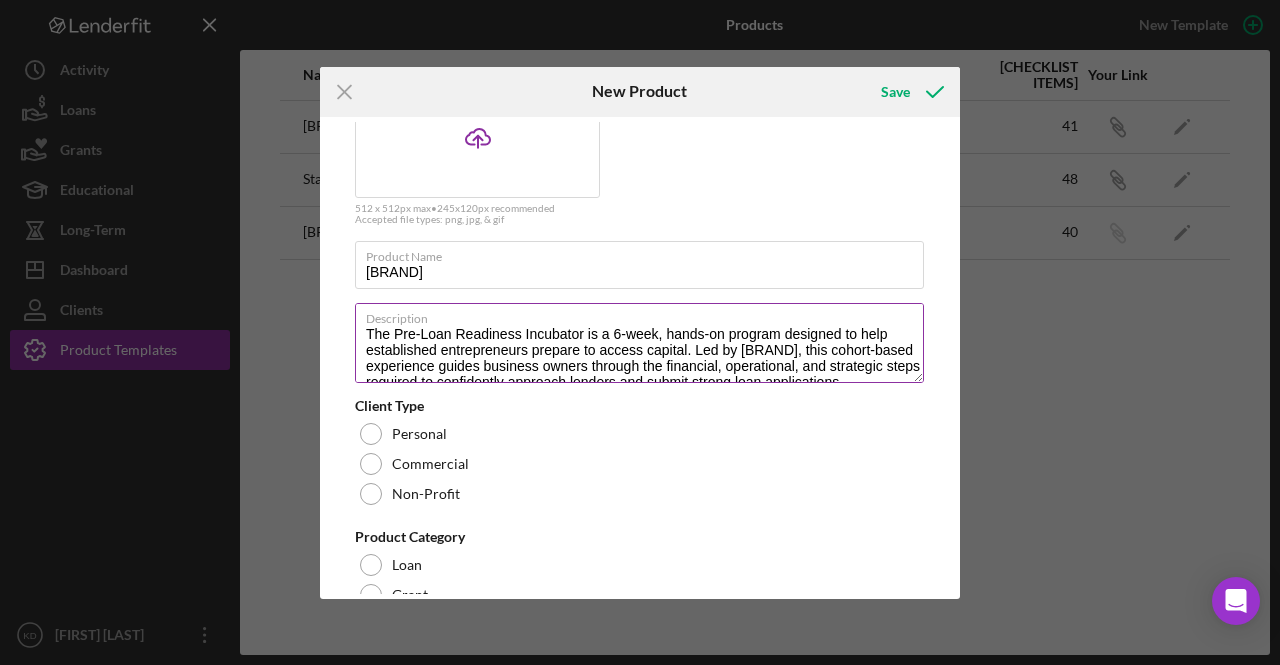 scroll, scrollTop: 281, scrollLeft: 0, axis: vertical 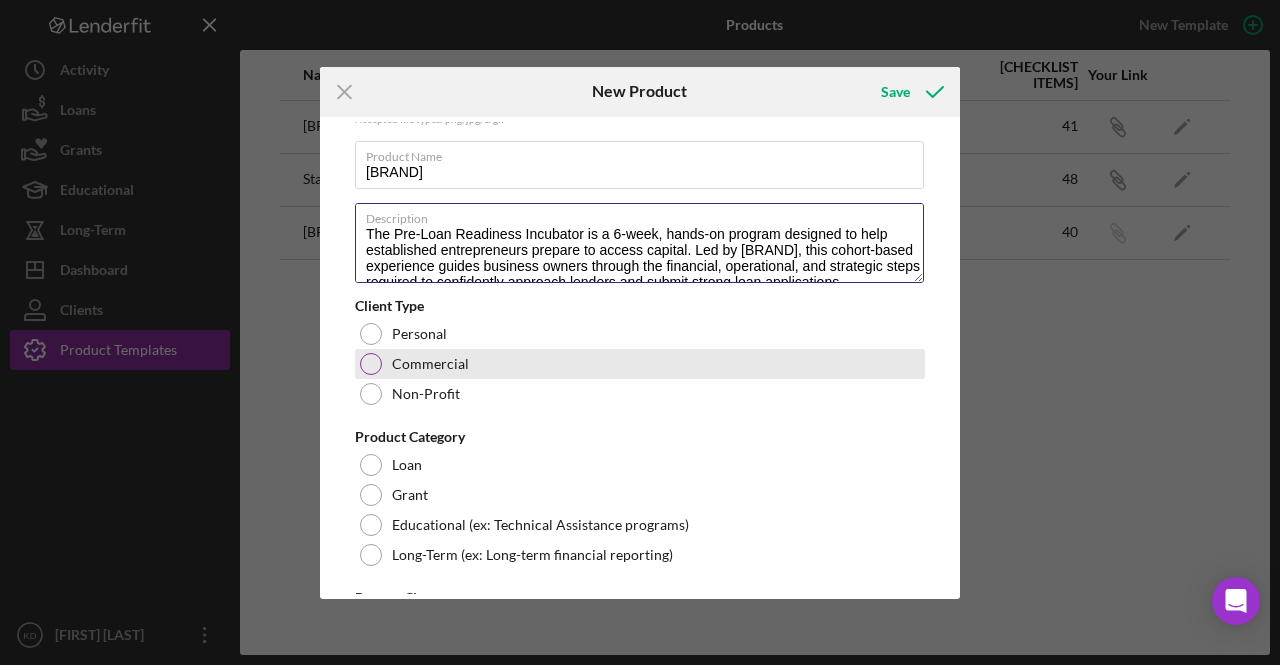 type on "The Pre-Loan Readiness Incubator is a 6-week, hands-on program designed to help established entrepreneurs prepare to access capital. Led by [BRAND], this cohort-based experience guides business owners through the financial, operational, and strategic steps required to confidently approach lenders and submit strong loan applications.
Participants will receive tailored support in:
Building a business budget and cash flow forecast
Understanding how capital can support growth
Organizing real documentation for real loan opportunities
Identifying gaps in readiness and strengthening key areas
By the end of the incubator, participants will be at least 90% loan-ready and equipped with a clear plan for using capital to grow their business. Those who complete the program will also receive up to $1,000 to support their next steps." 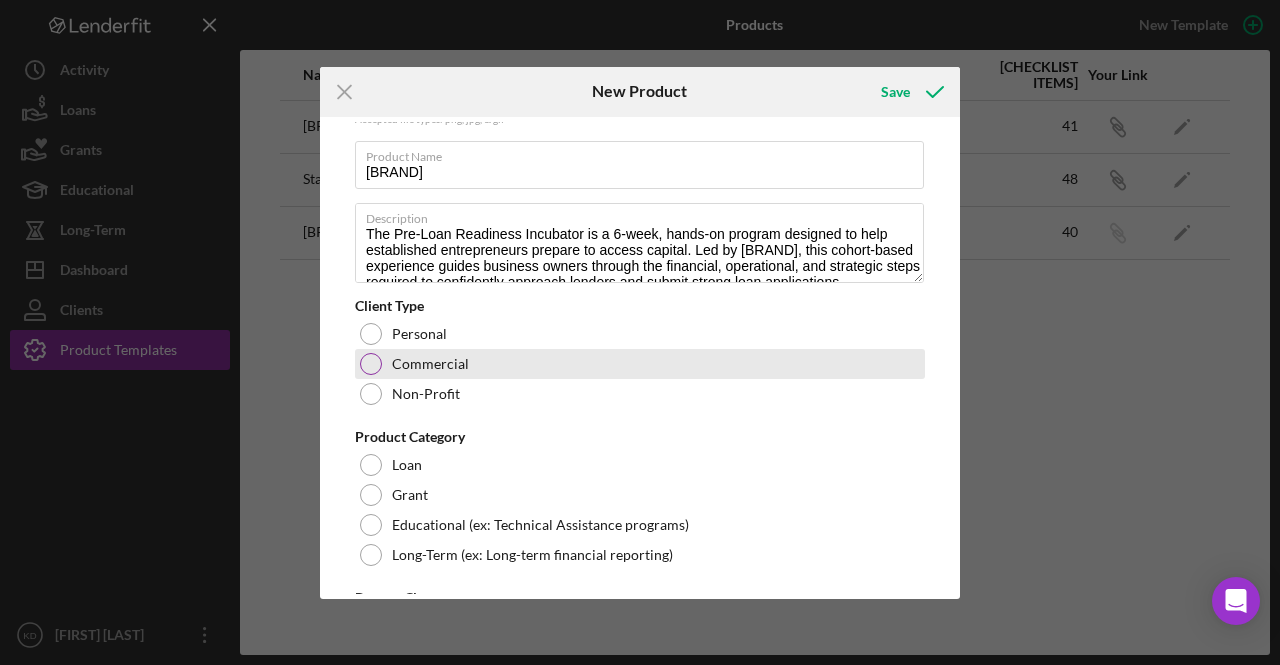 click on "Commercial" at bounding box center [430, 364] 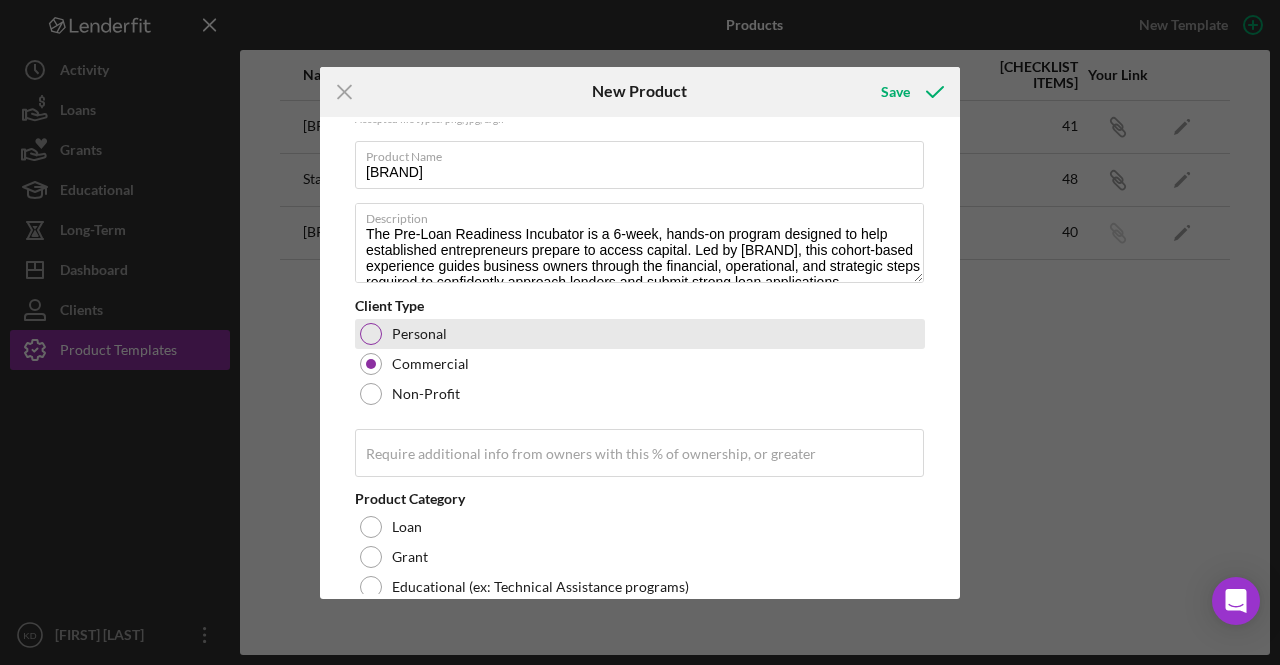 click on "Personal" at bounding box center [419, 334] 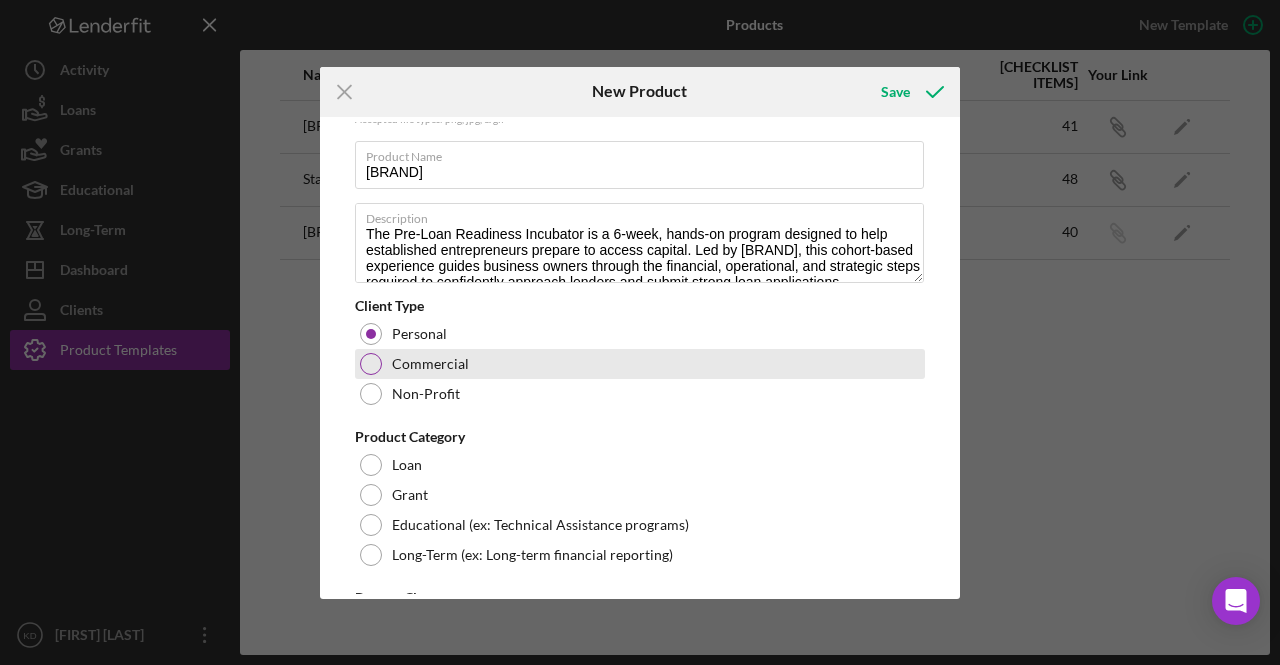 click on "Commercial" at bounding box center [640, 364] 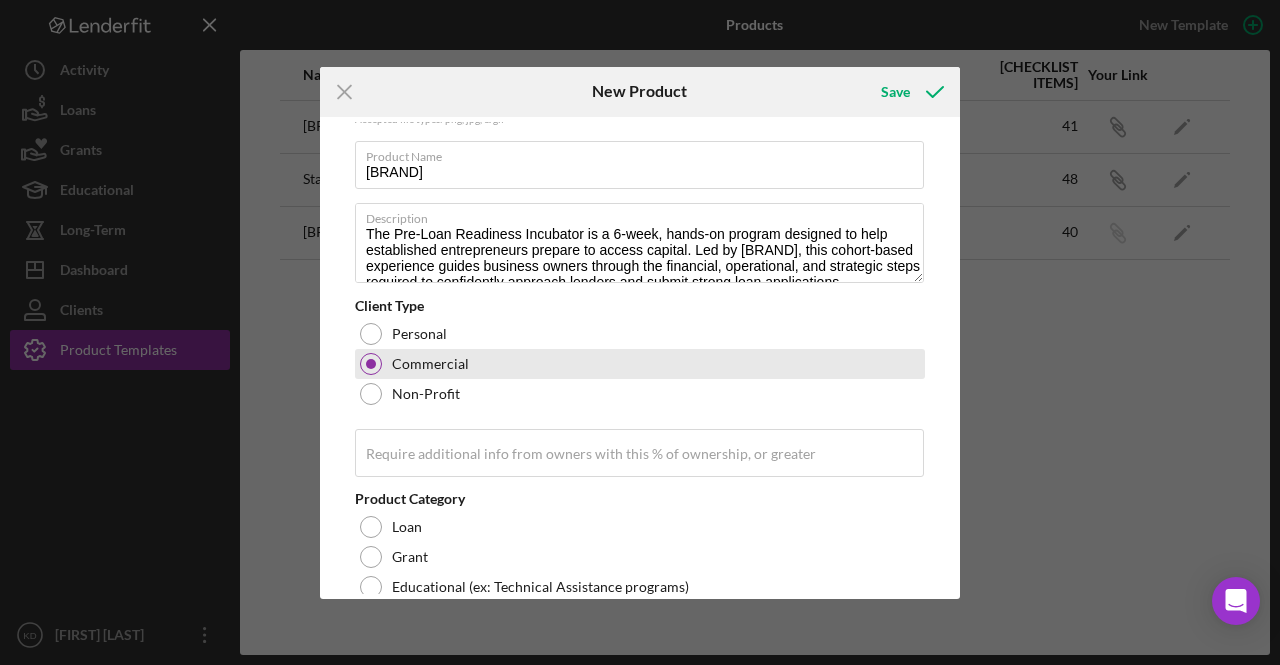 scroll, scrollTop: 300, scrollLeft: 0, axis: vertical 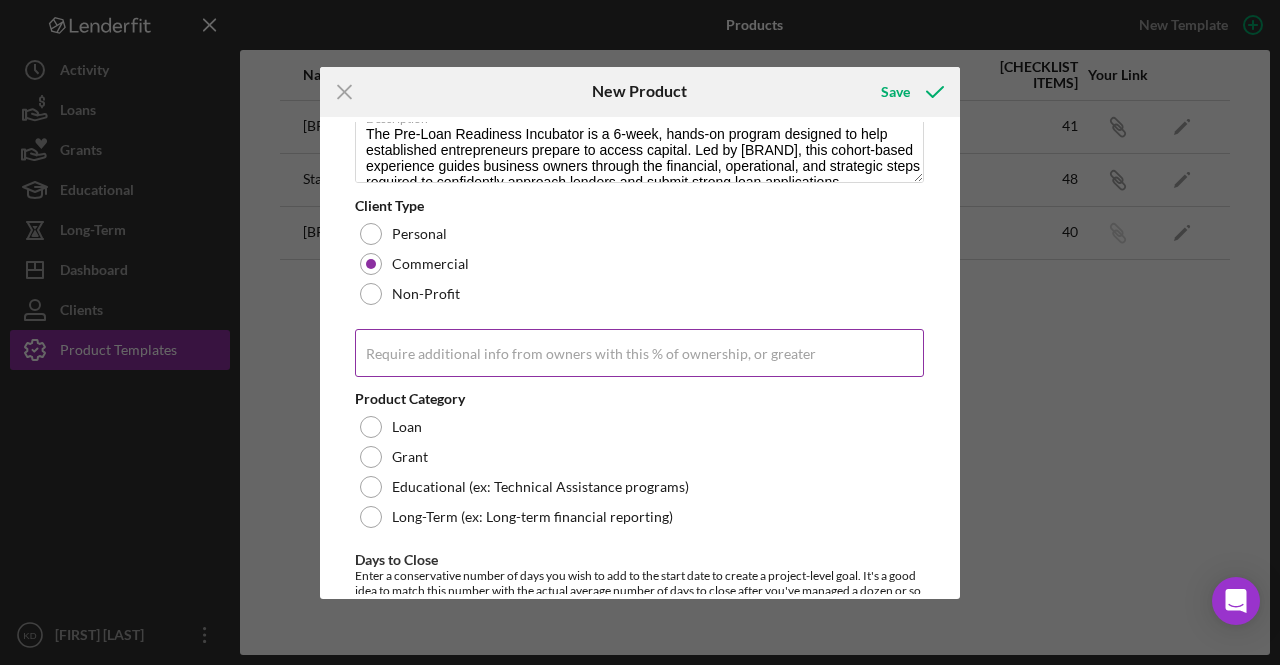 click on "Require additional info from owners with this % of ownership, or greater" at bounding box center [639, 353] 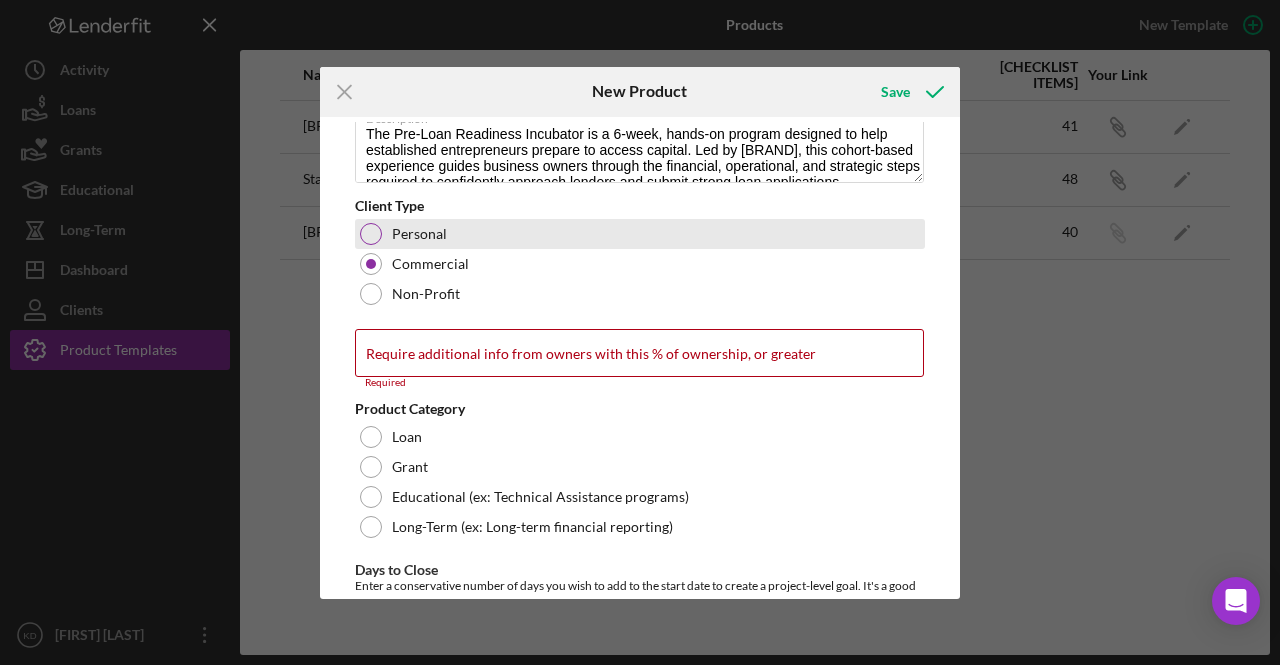 click on "Personal" at bounding box center [640, 234] 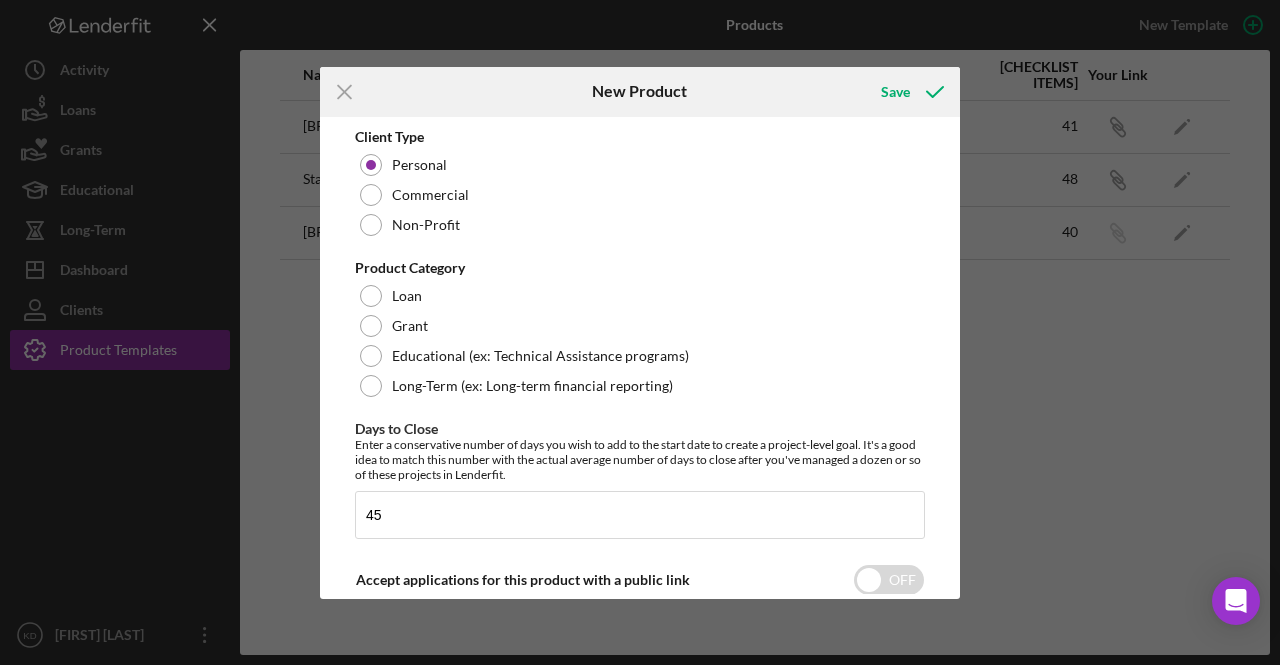 scroll, scrollTop: 400, scrollLeft: 0, axis: vertical 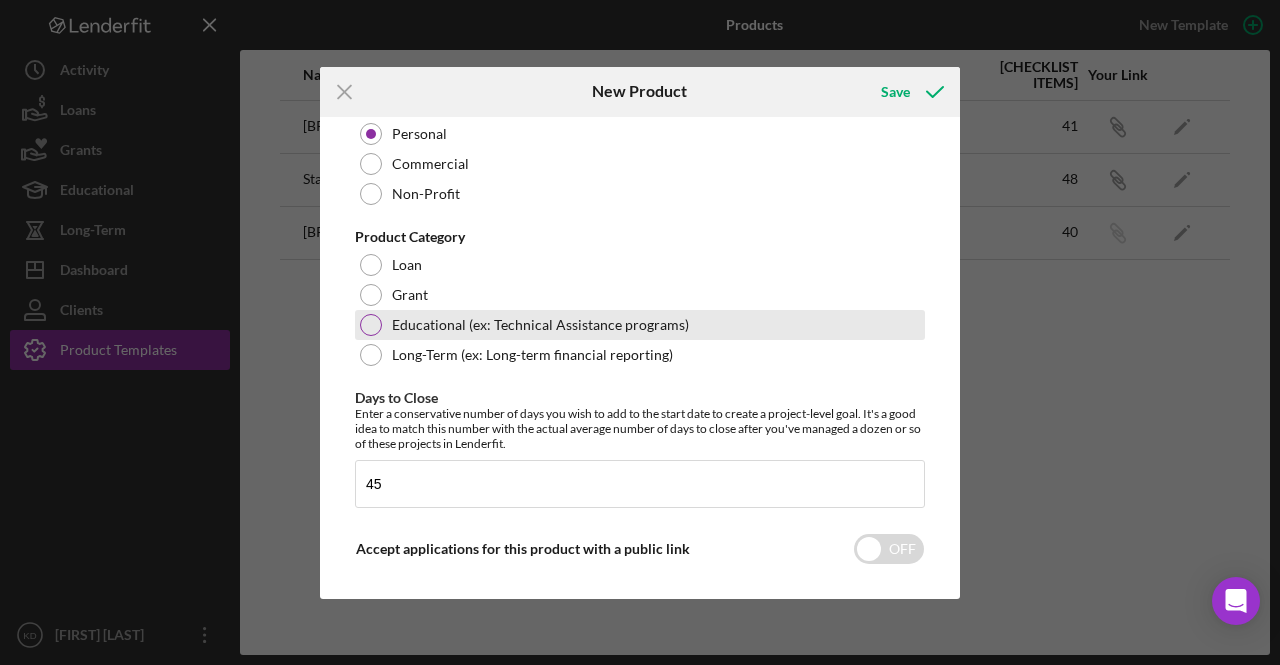 click on "Educational (ex: Technical Assistance programs)" at bounding box center (540, 325) 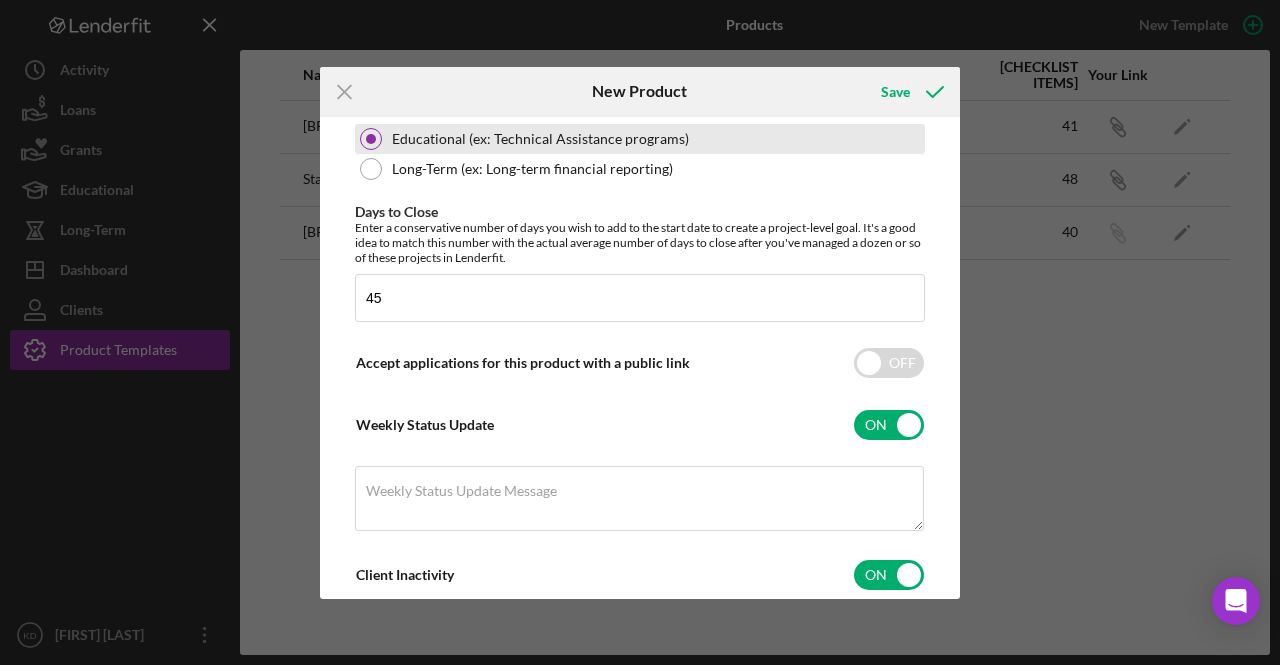 scroll, scrollTop: 600, scrollLeft: 0, axis: vertical 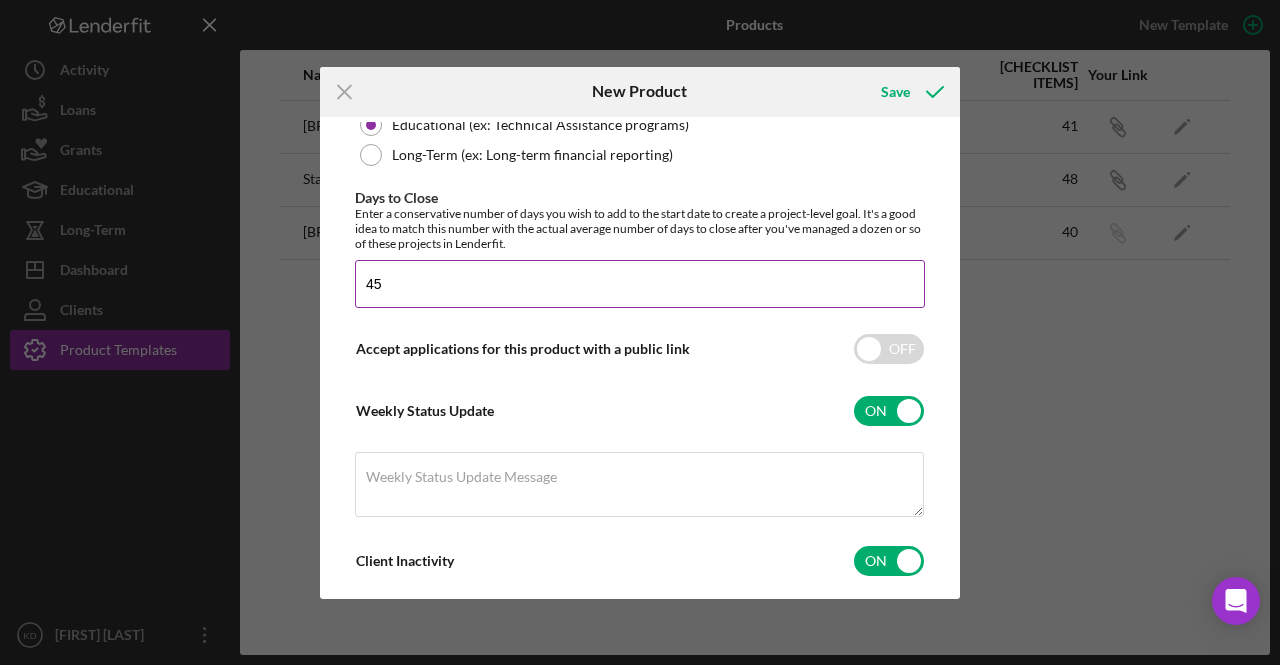 click on "45" at bounding box center (640, 284) 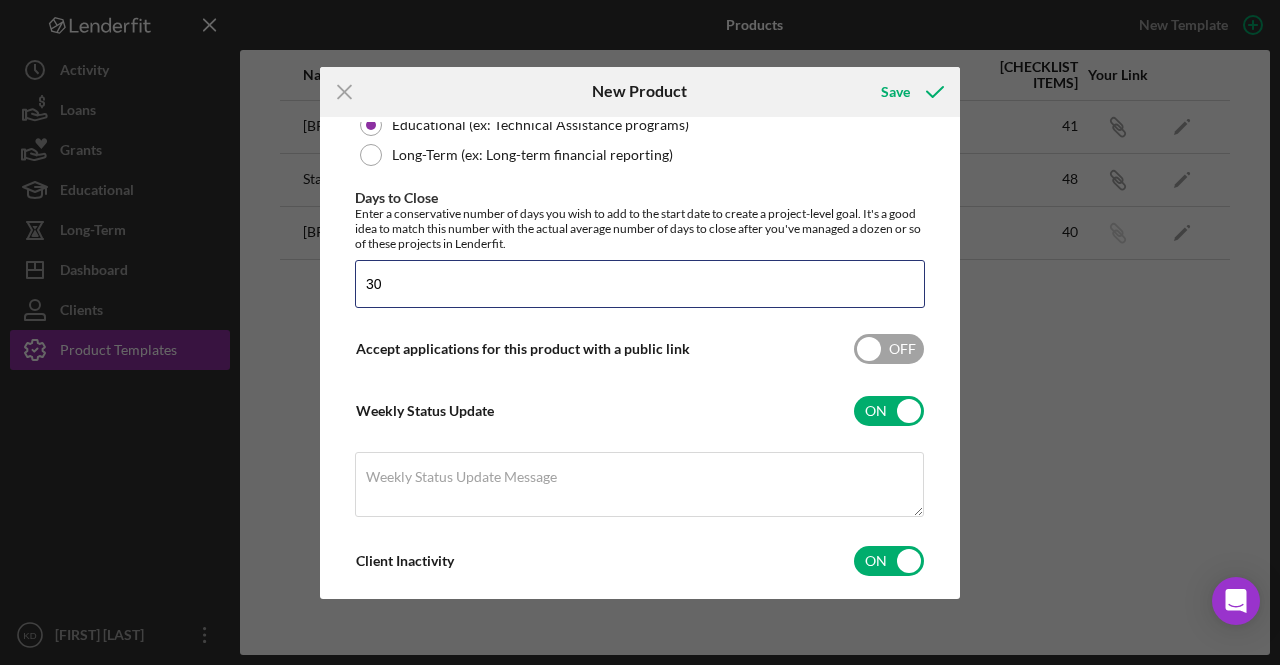 type on "30" 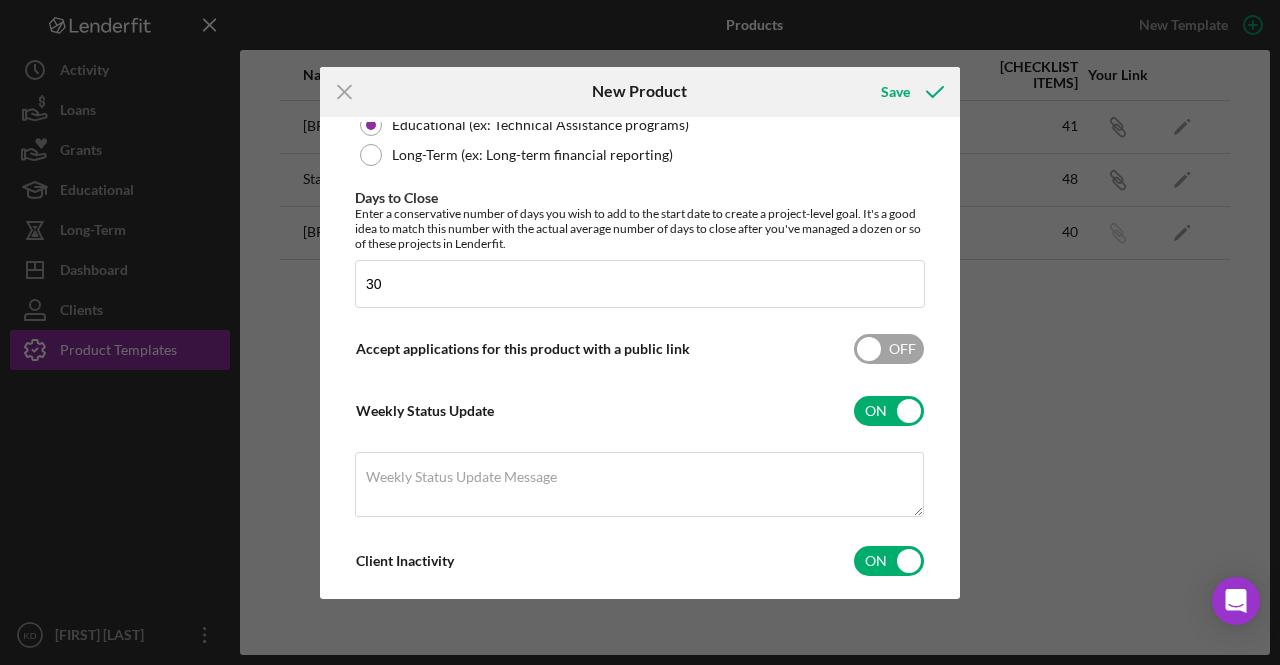 click at bounding box center [889, 349] 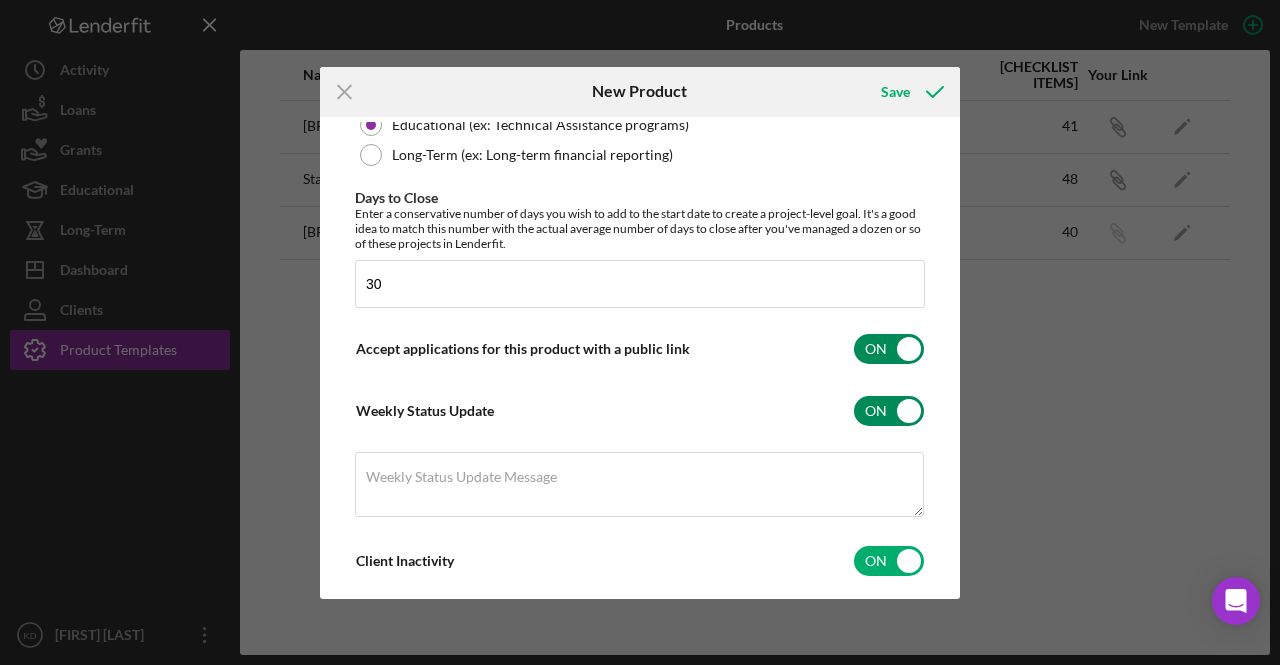 click at bounding box center (889, 411) 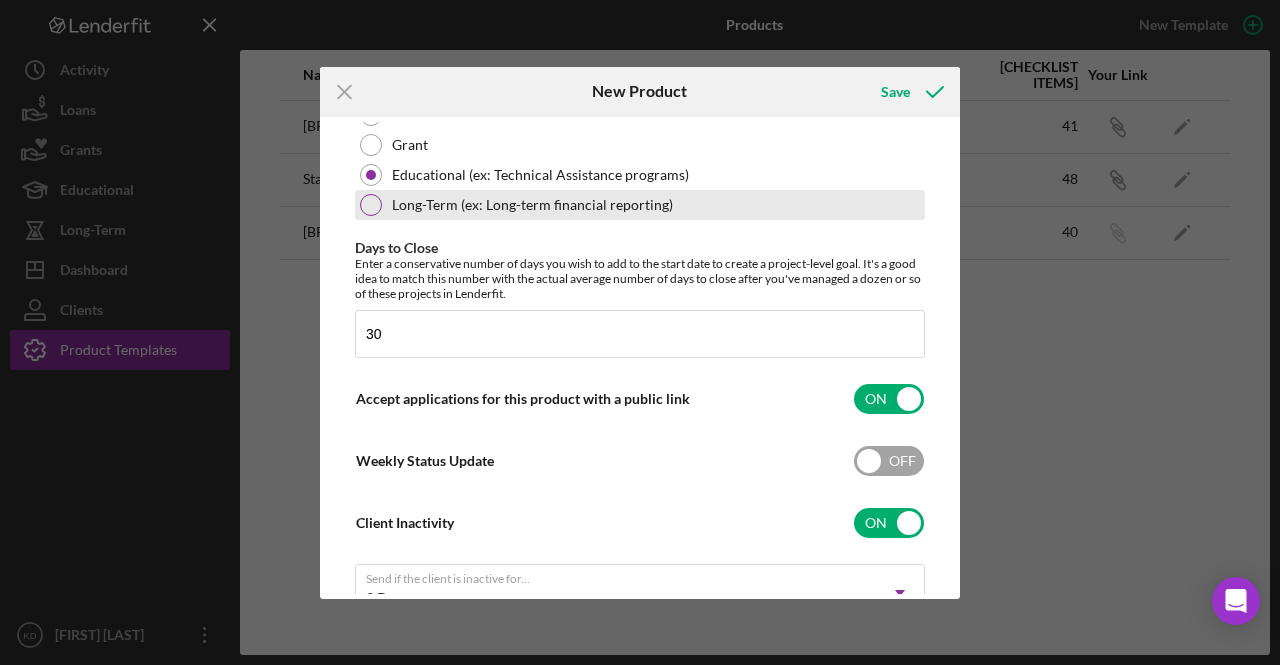 scroll, scrollTop: 684, scrollLeft: 0, axis: vertical 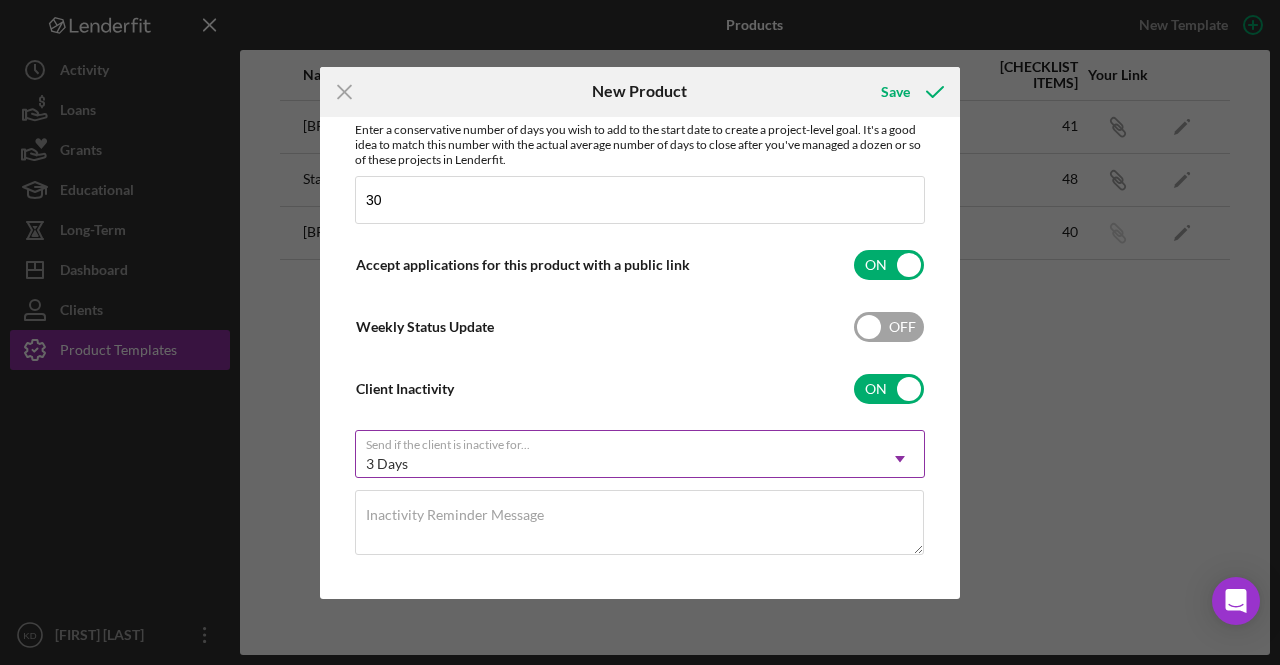 click on "3 Days" at bounding box center [616, 464] 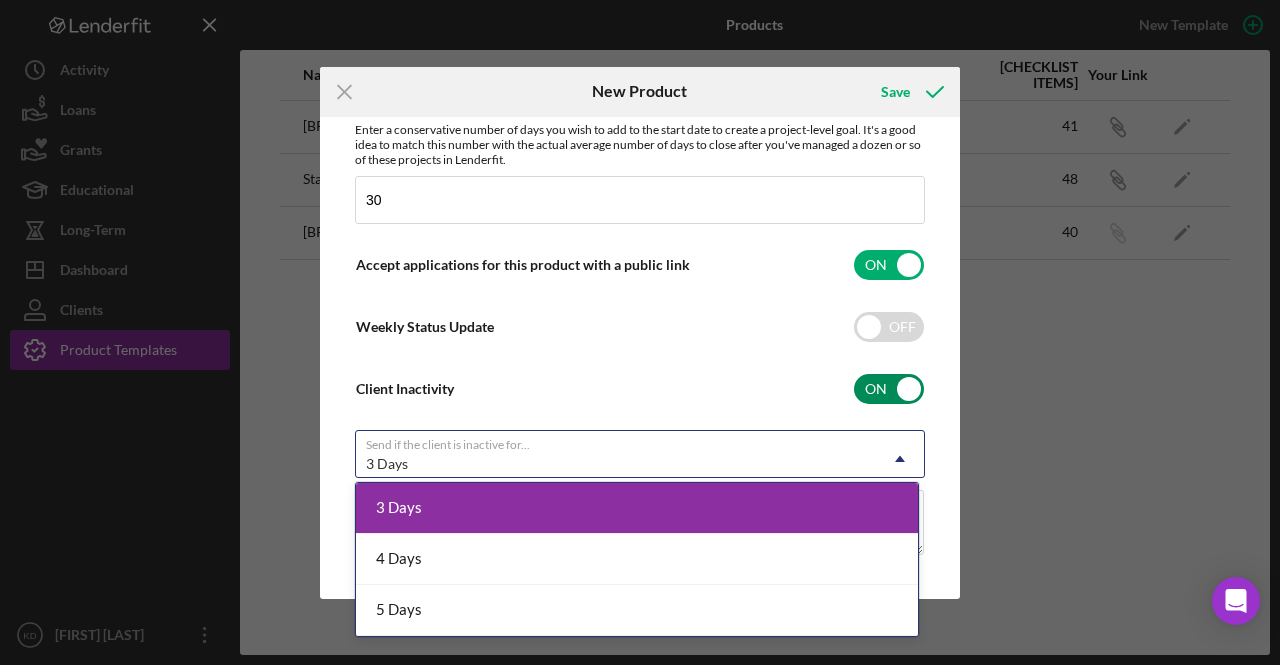 click on "Client Inactivity ON" at bounding box center [640, 389] 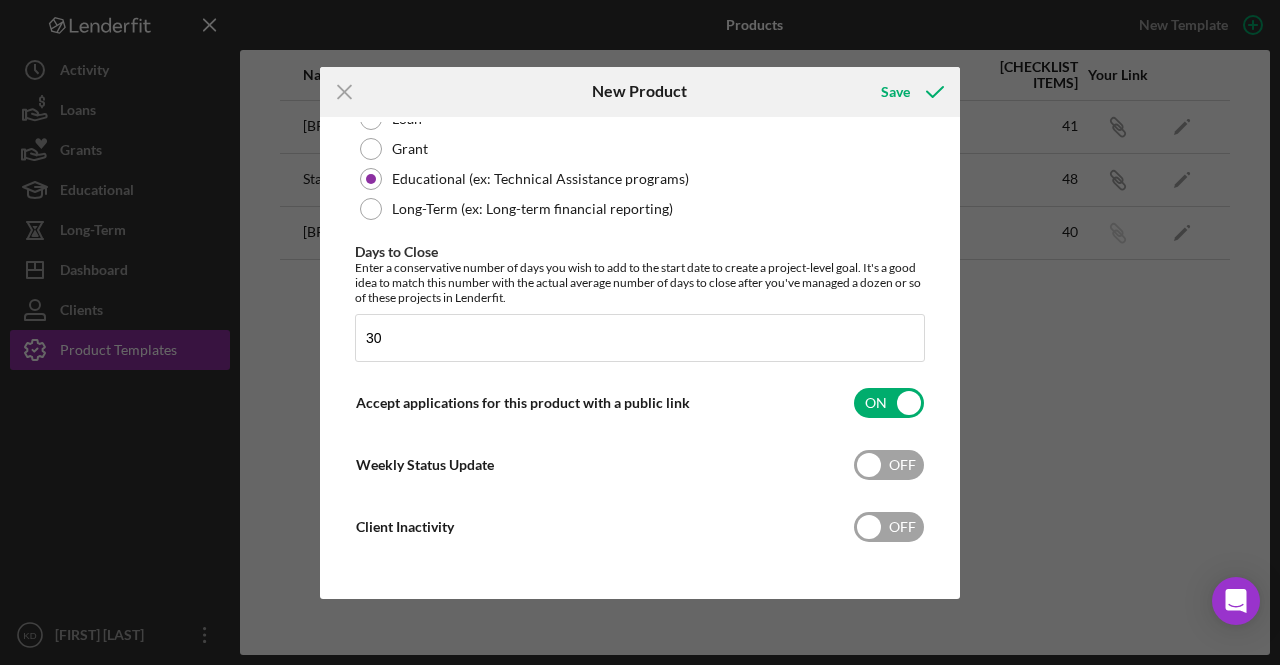 scroll, scrollTop: 546, scrollLeft: 0, axis: vertical 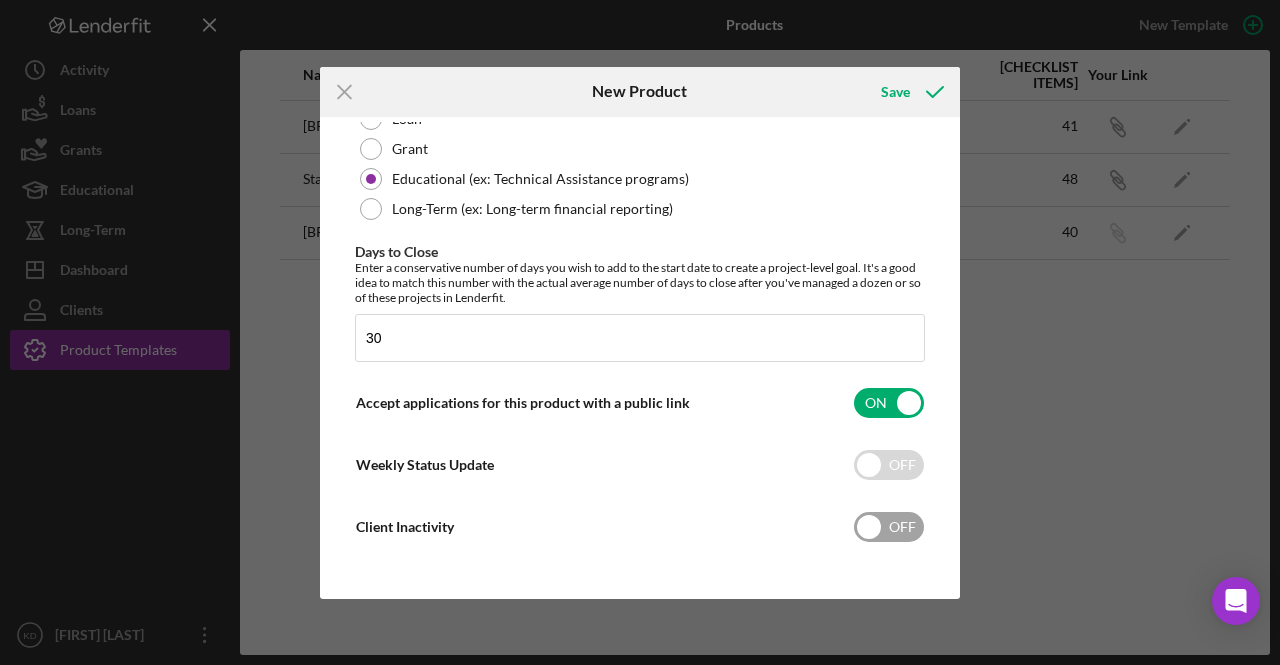 click at bounding box center (889, 527) 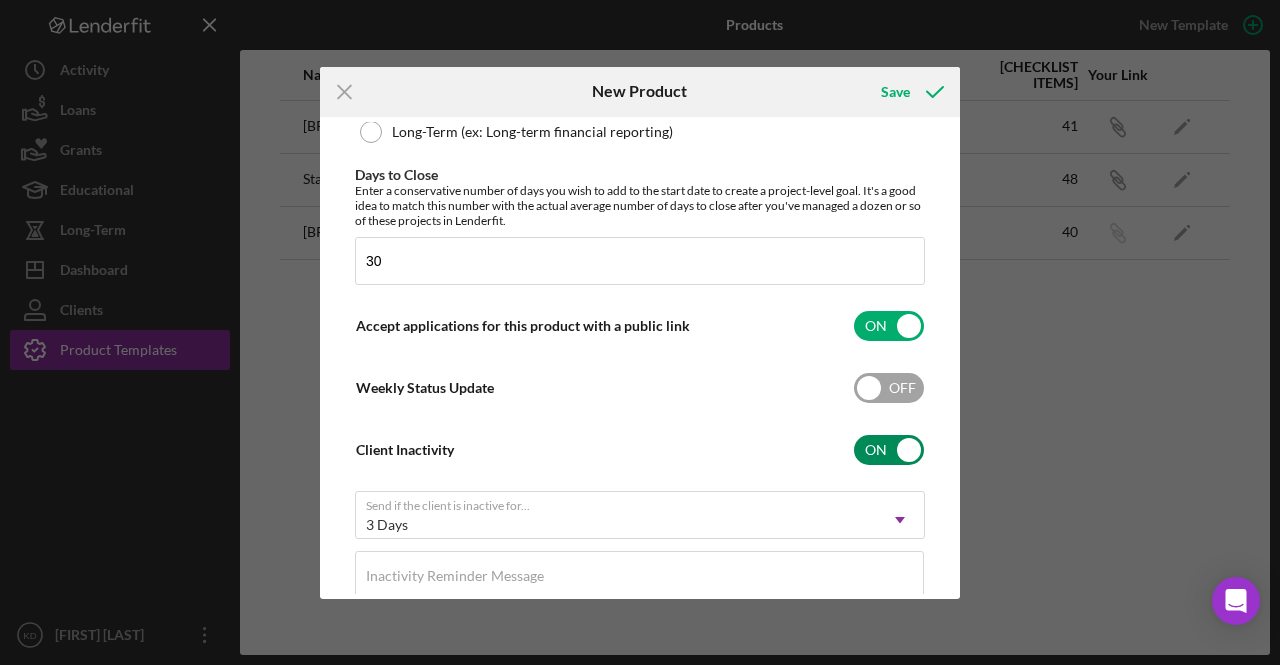 scroll, scrollTop: 684, scrollLeft: 0, axis: vertical 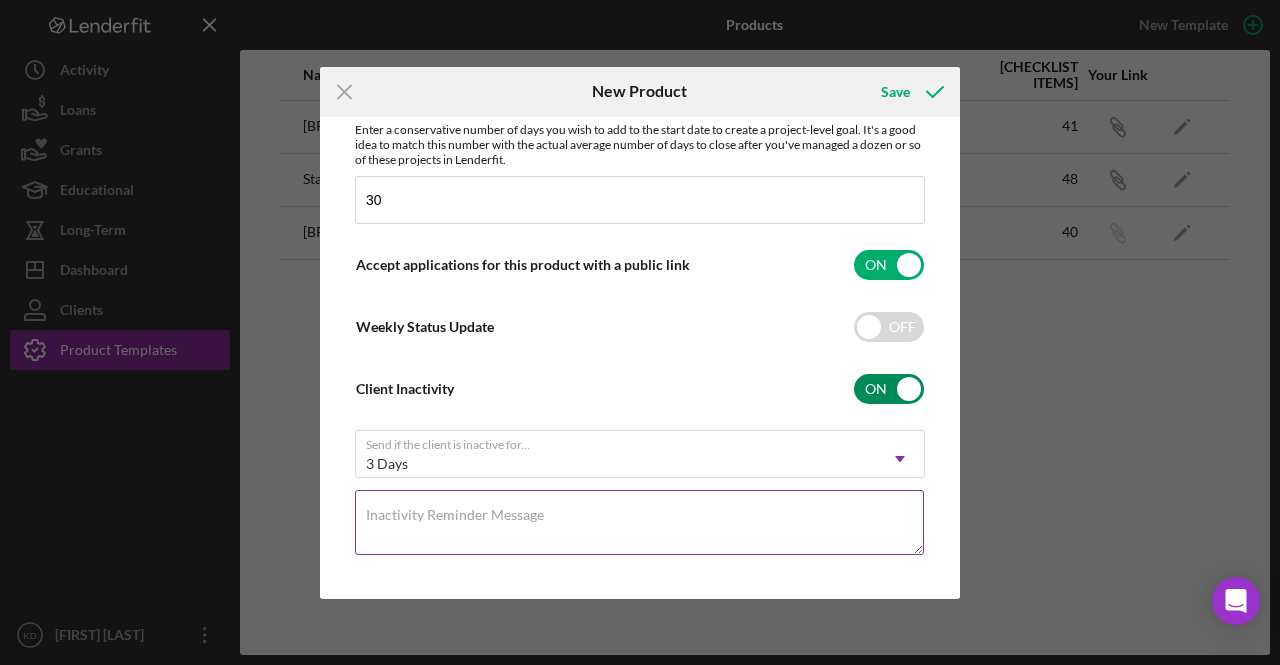 click on "Inactivity Reminder Message" at bounding box center (640, 523) 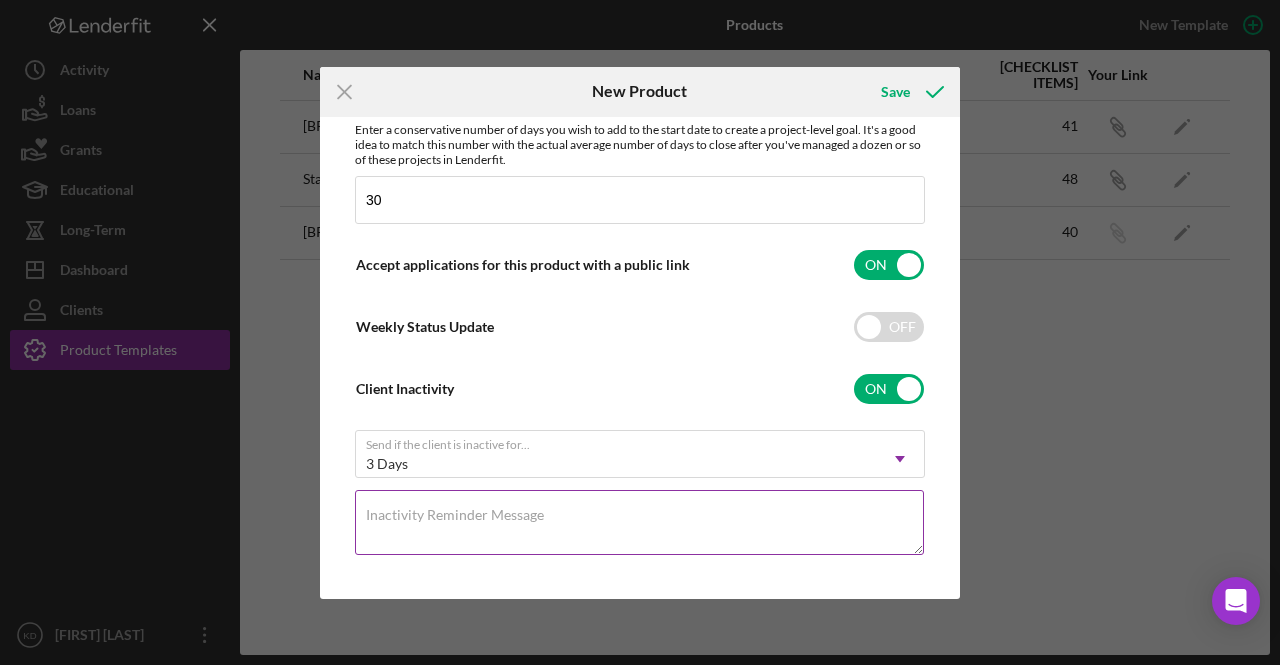 click on "Inactivity Reminder Message" at bounding box center [640, 523] 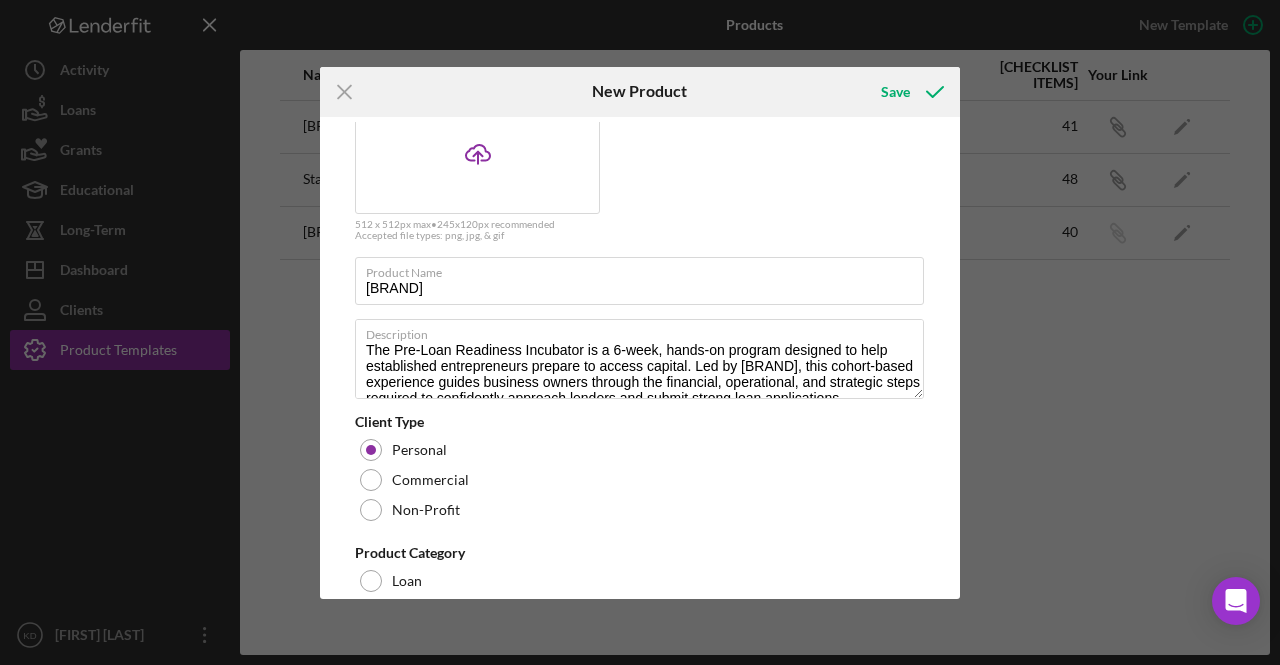 scroll, scrollTop: 0, scrollLeft: 0, axis: both 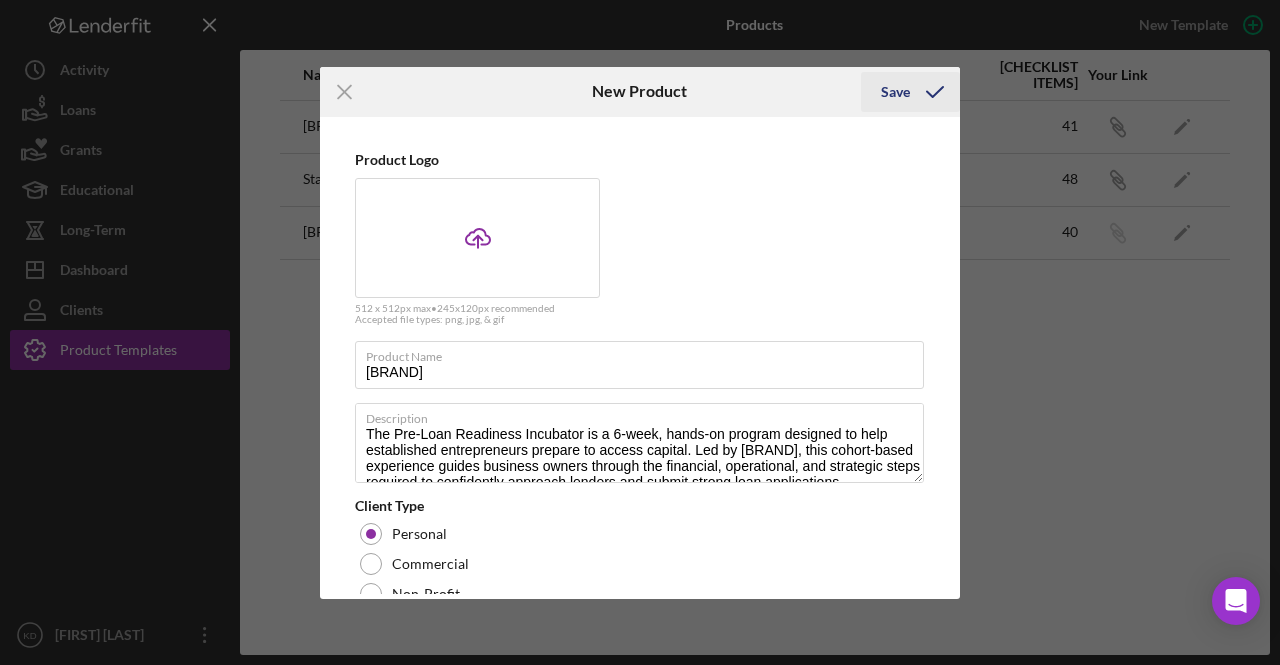 click on "Save" at bounding box center (895, 92) 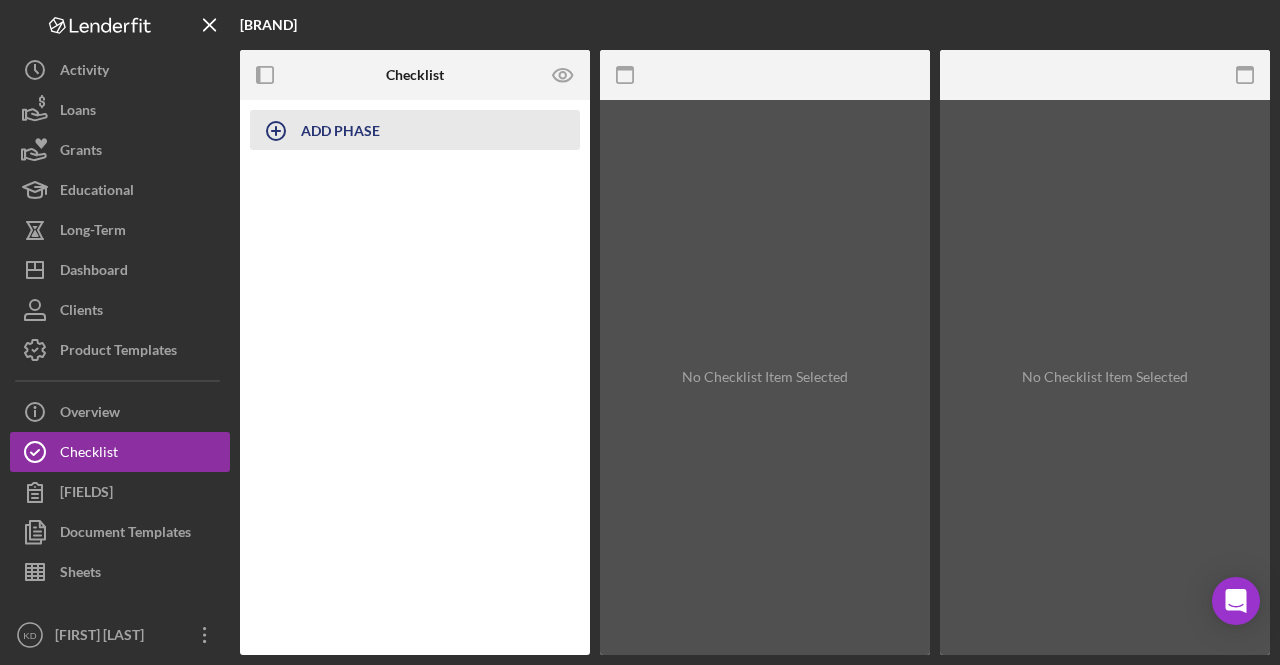 click on "ADD PHASE" at bounding box center (340, 130) 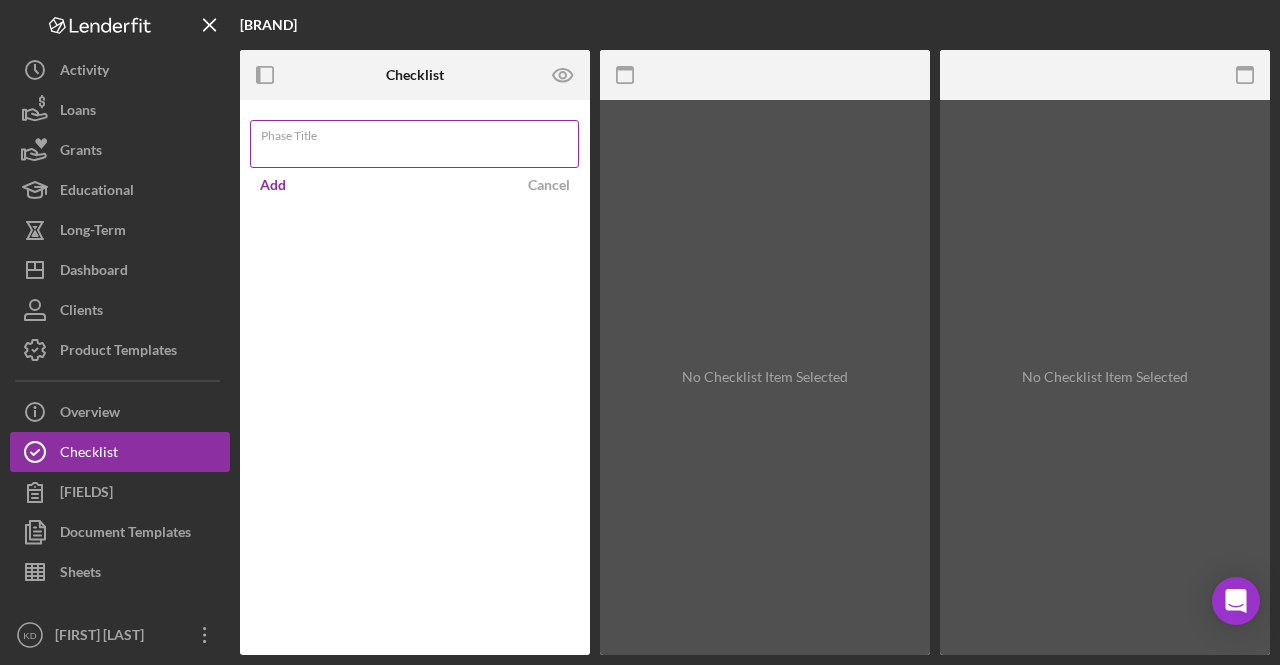 click on "Phase Title" at bounding box center (414, 144) 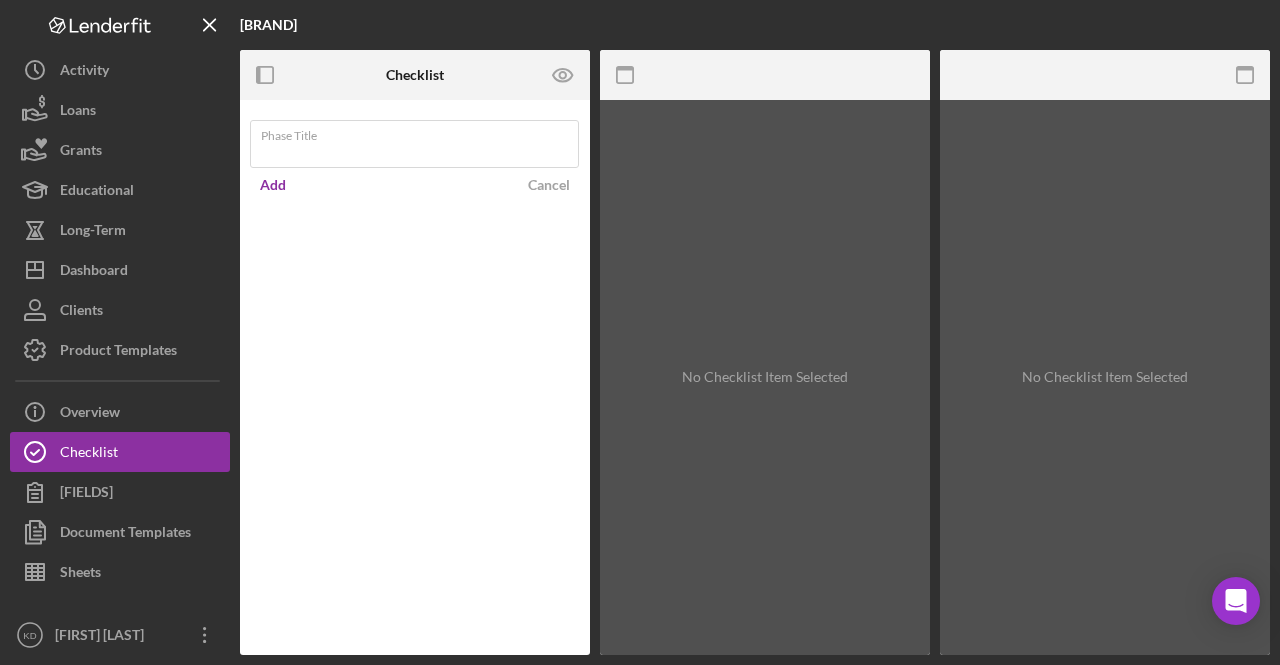 click on "[PHASE TITLE] Add Cancel" at bounding box center [415, 377] 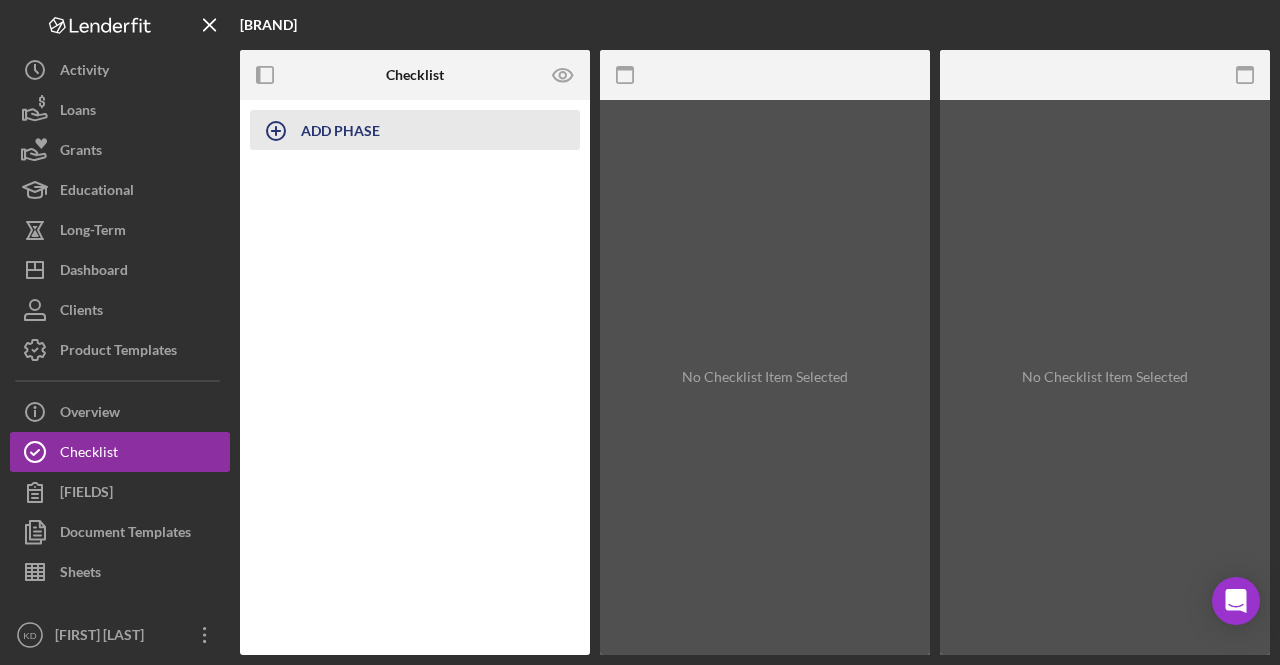 click on "ADD PHASE" at bounding box center (340, 130) 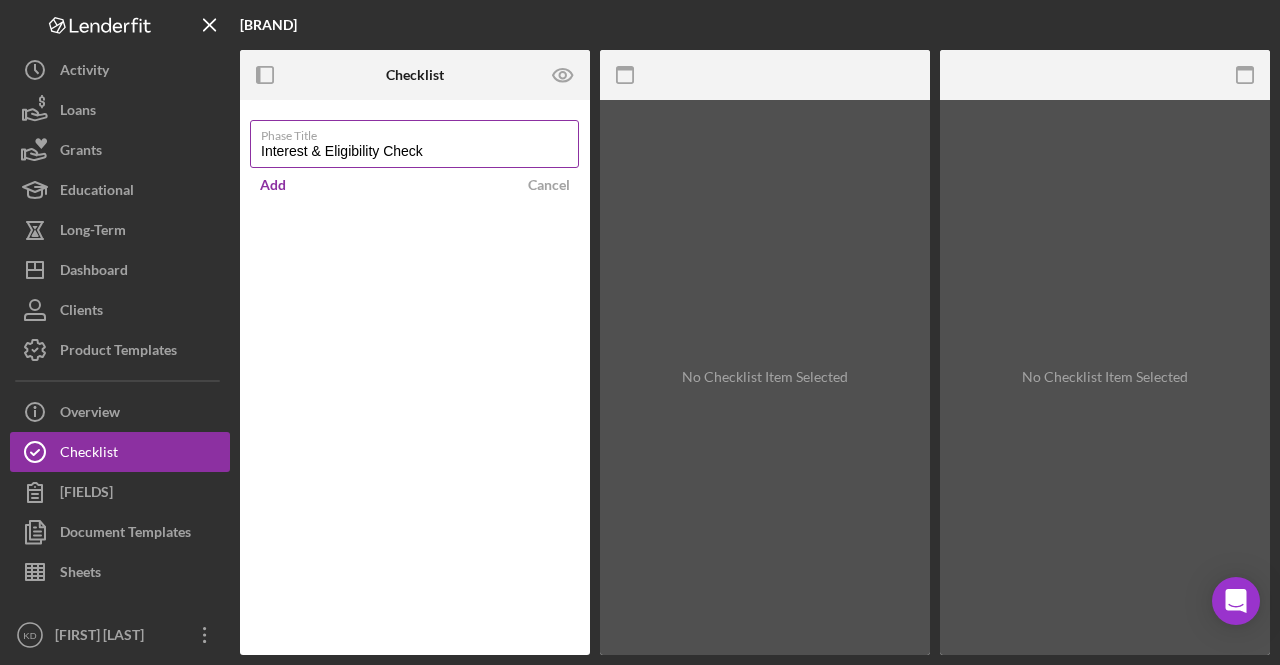 type on "Interest & Eligibility Check" 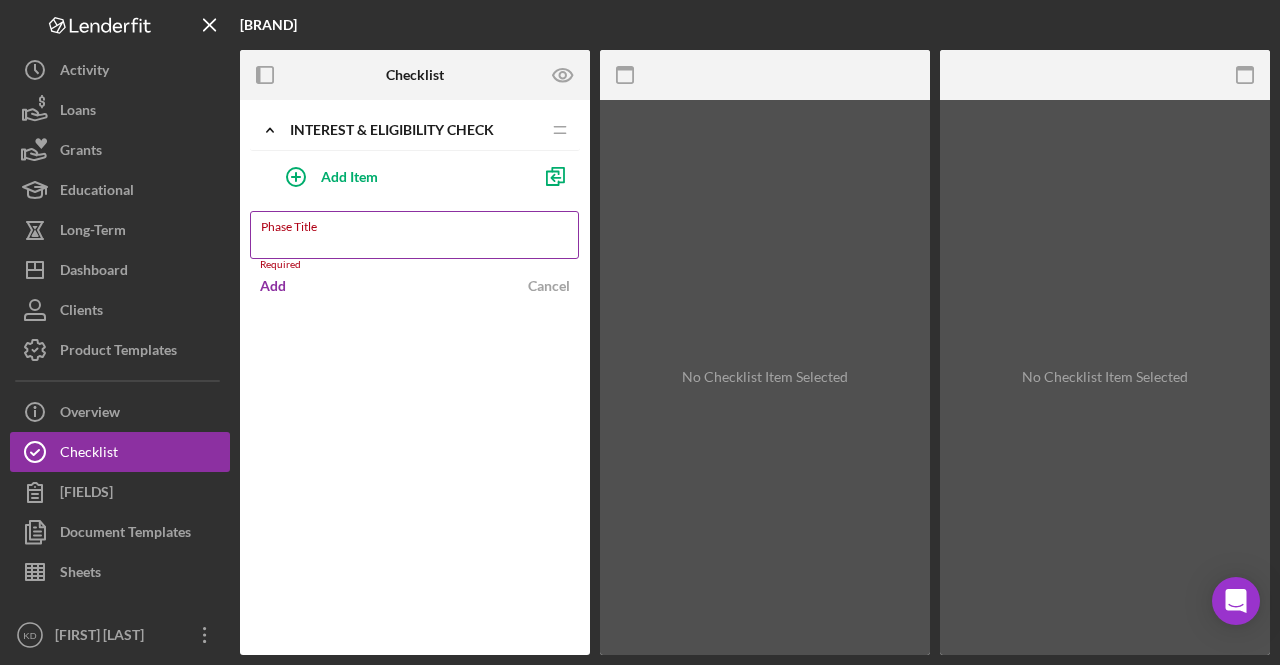 paste on "[BUSINESS SNAPSHOT]" 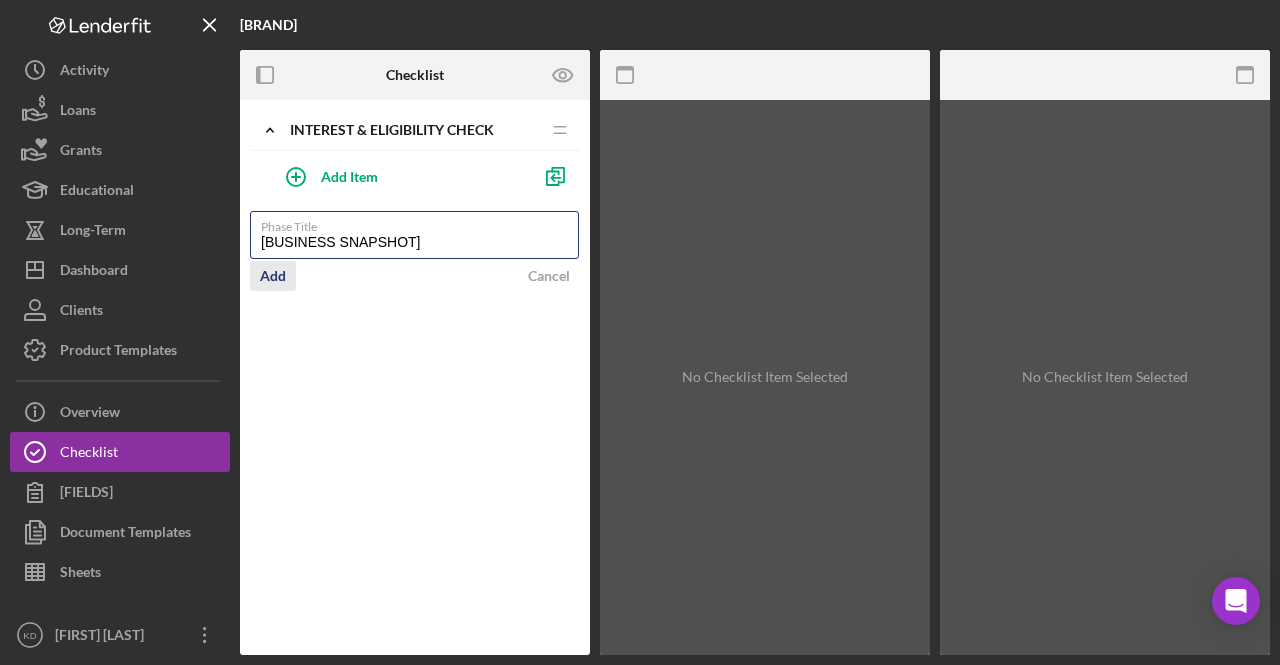 type on "[BUSINESS SNAPSHOT]" 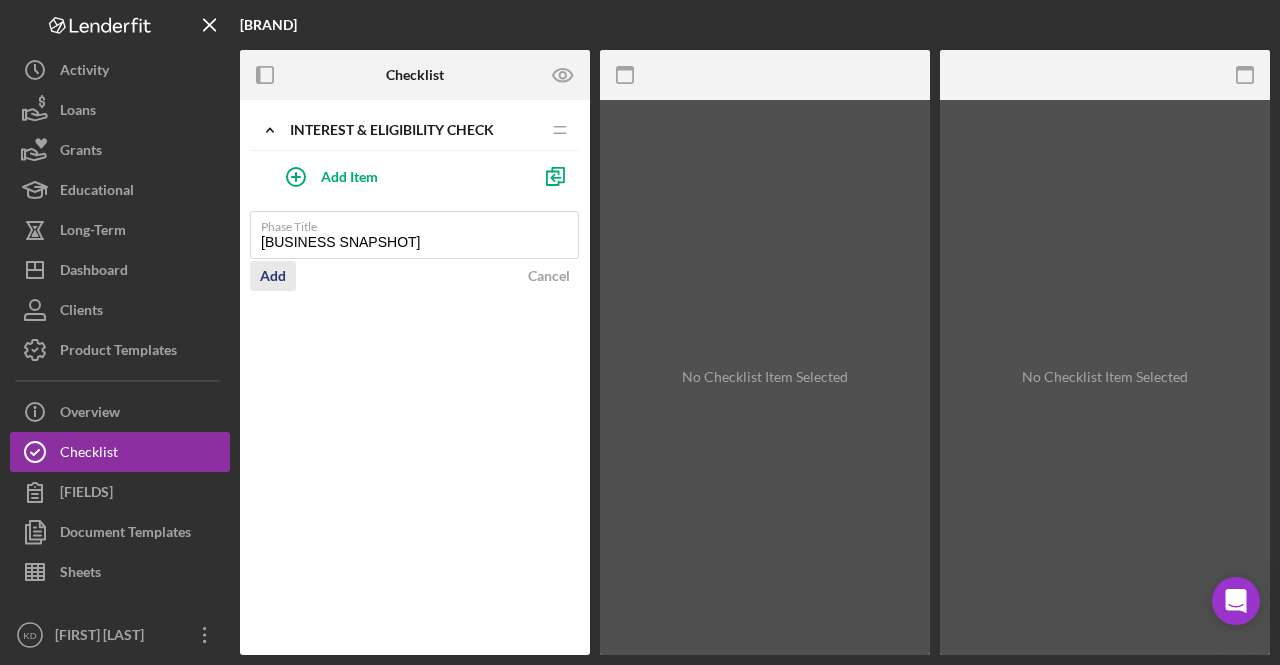 click on "Add" at bounding box center [273, 276] 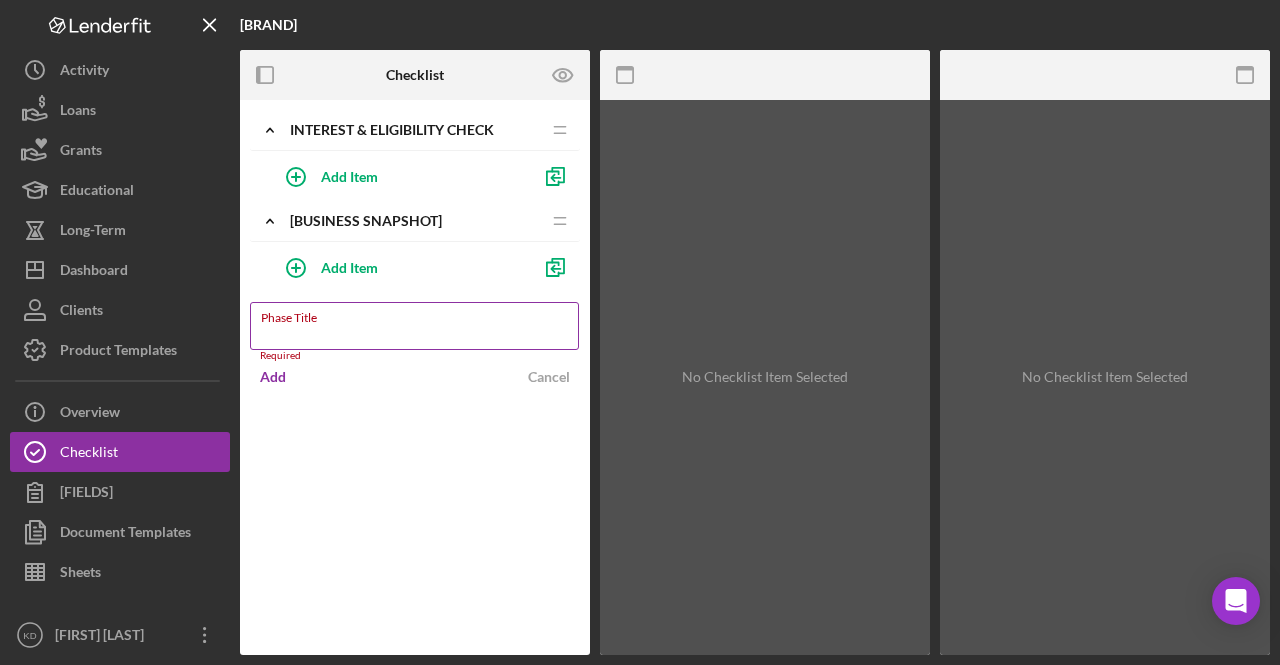 paste on "Short Answer Questions" 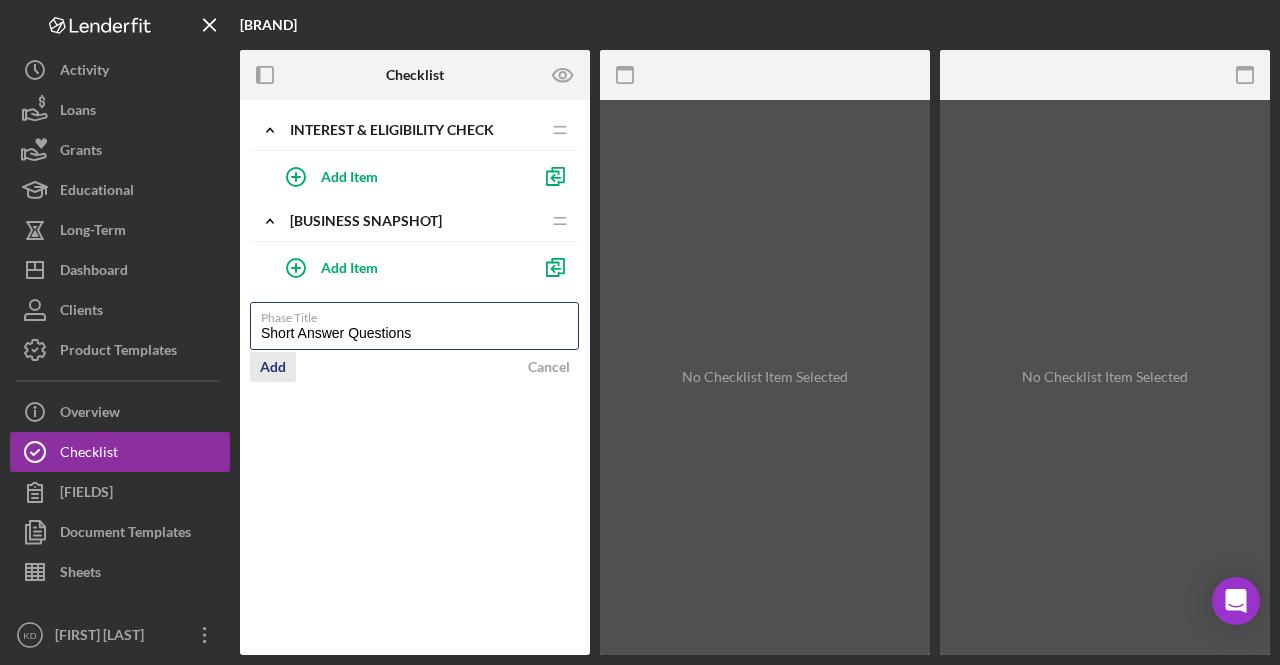 type on "Short Answer Questions" 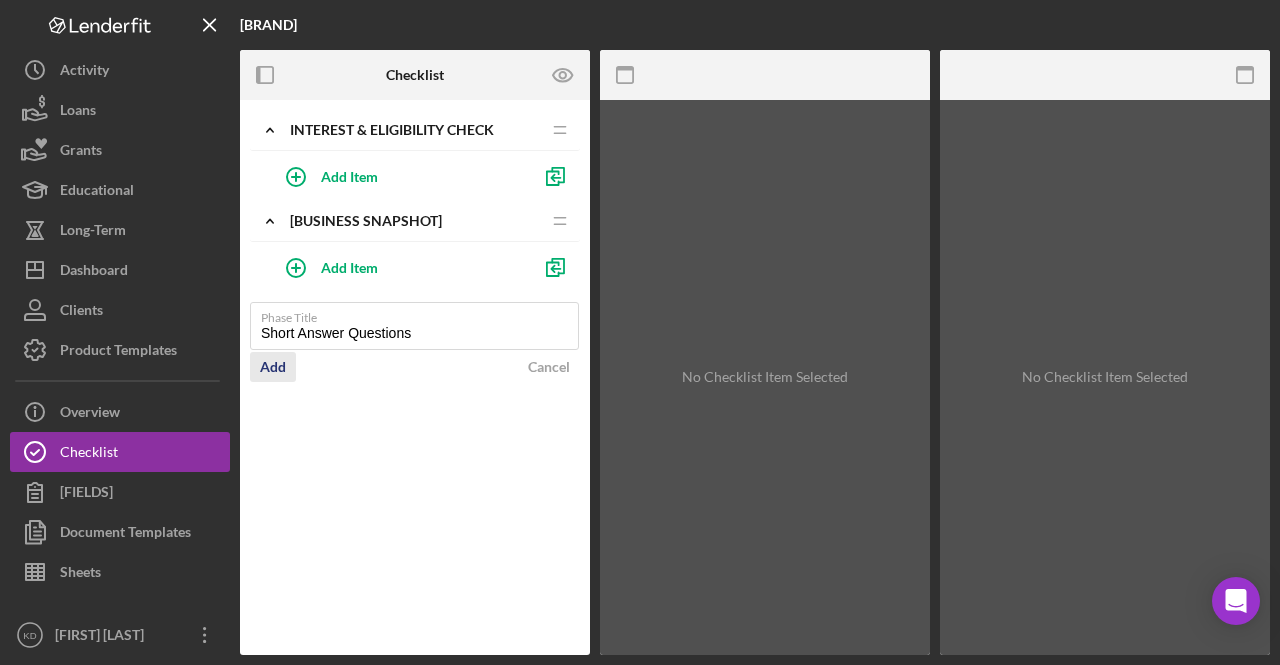 click on "Add" at bounding box center [273, 367] 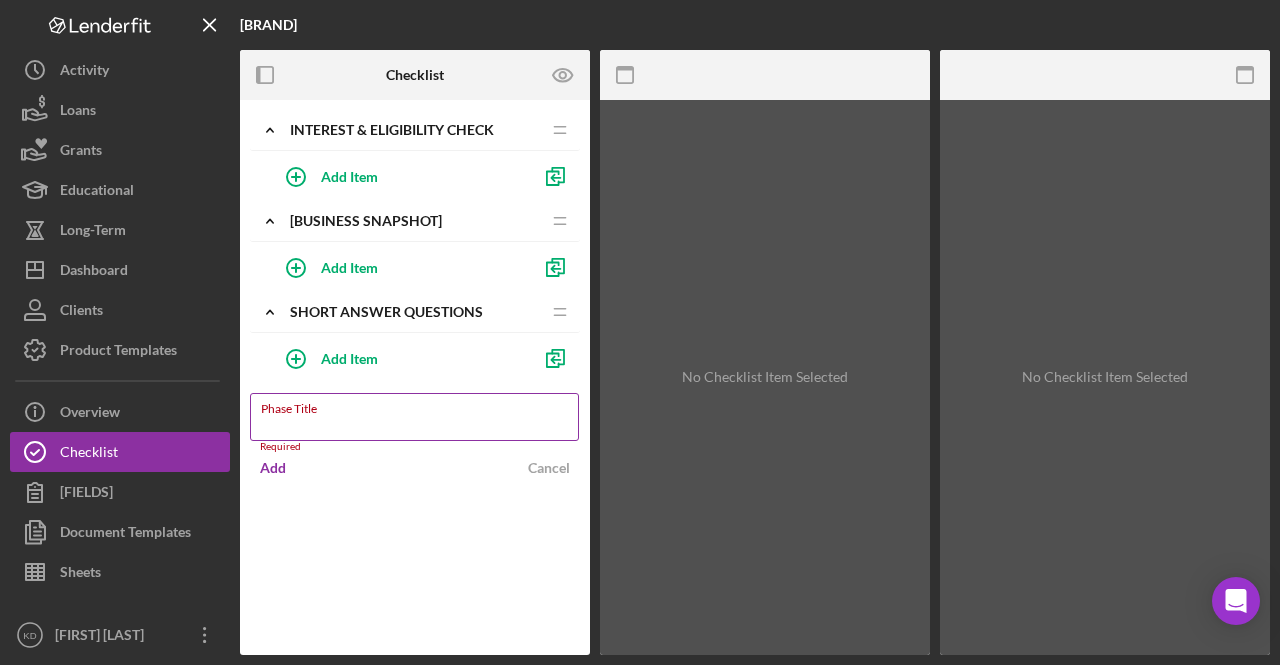 click on "Phase Title" at bounding box center [414, 417] 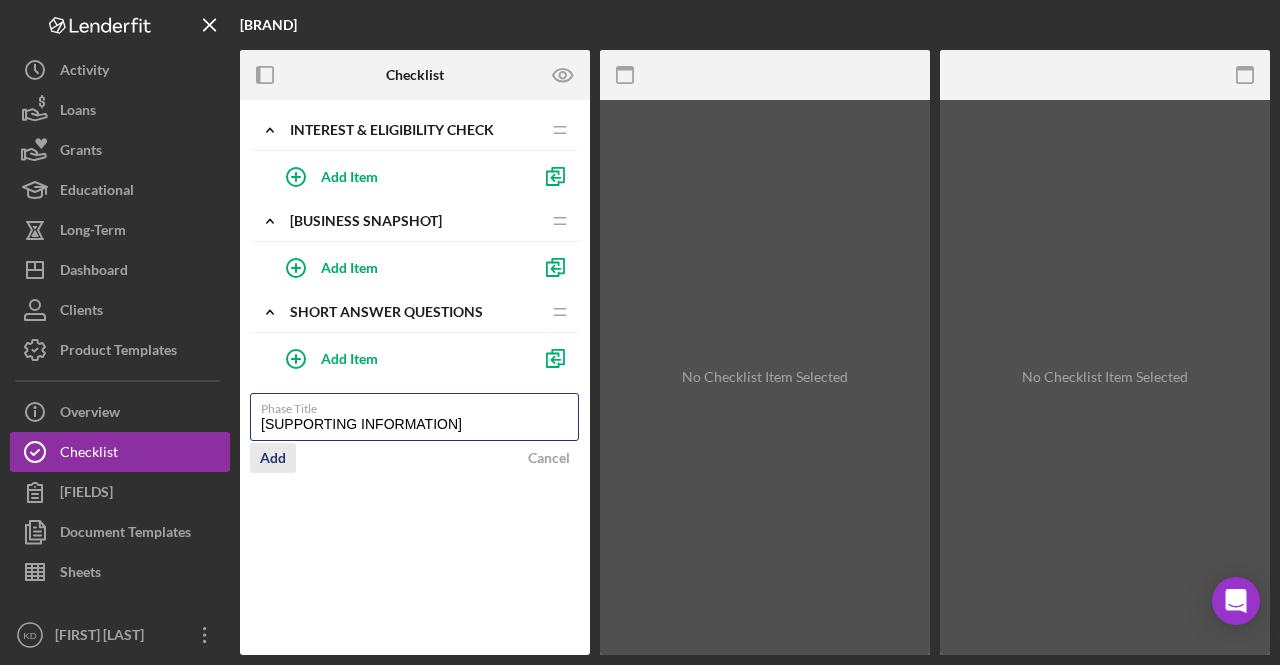 type on "[SUPPORTING INFORMATION]" 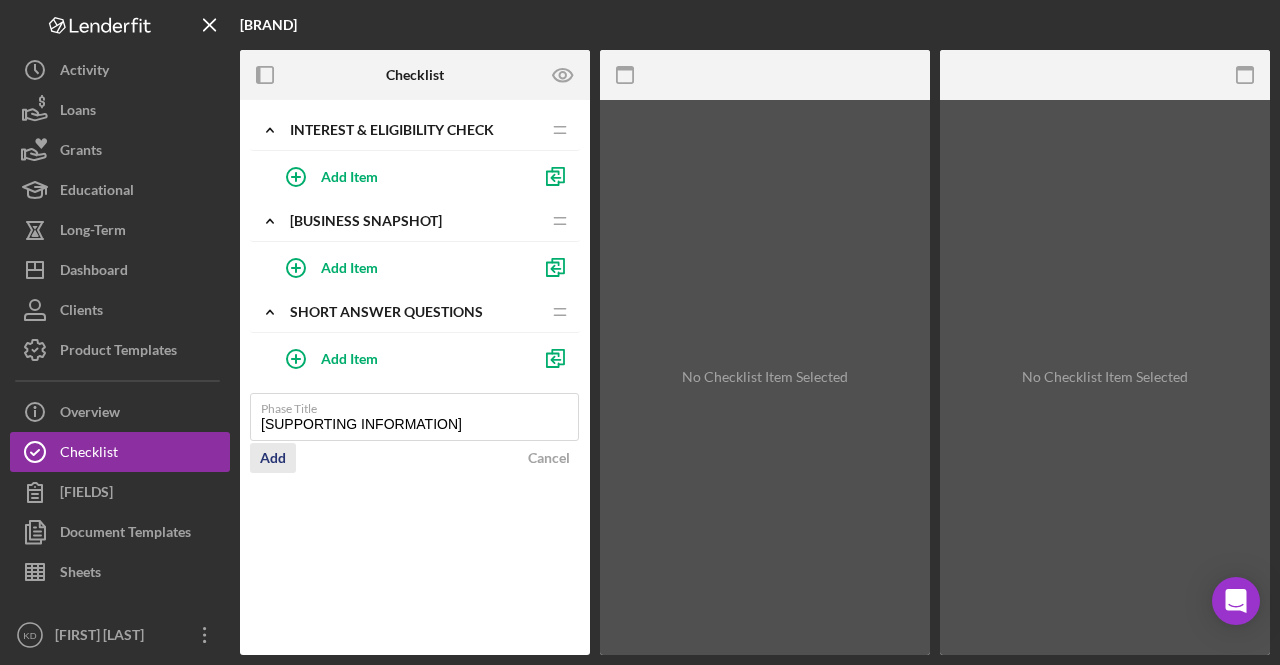 click on "Add" at bounding box center [273, 458] 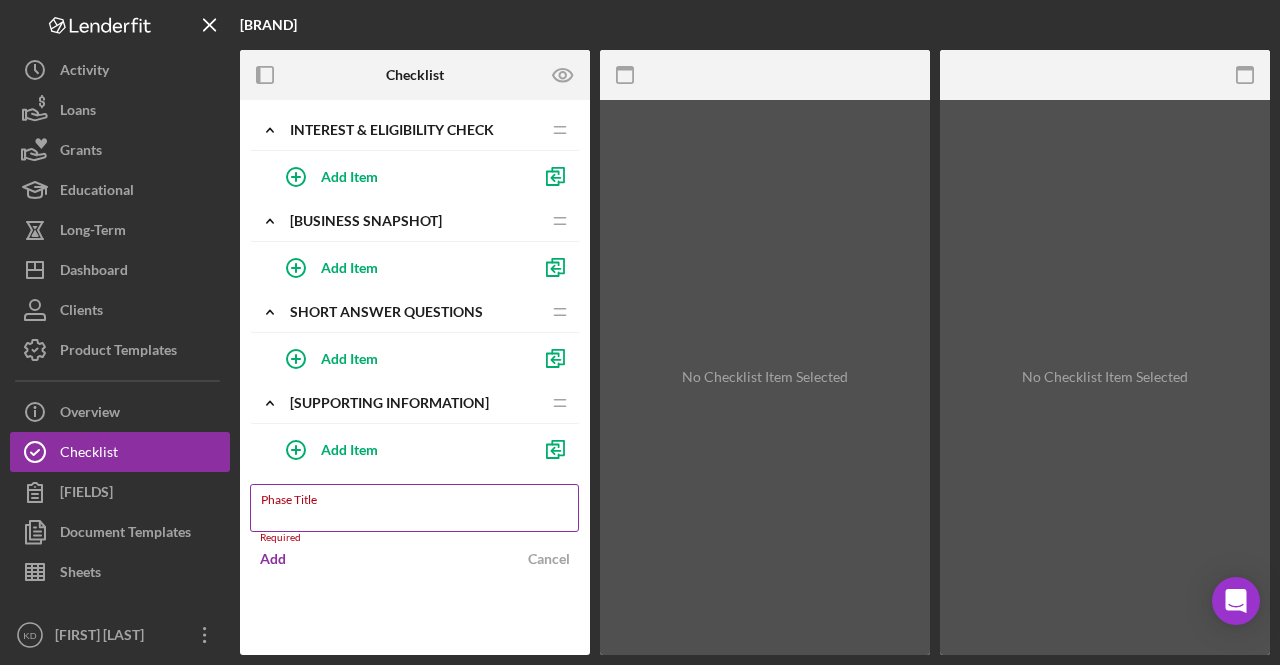 click on "Phase Title" at bounding box center [414, 508] 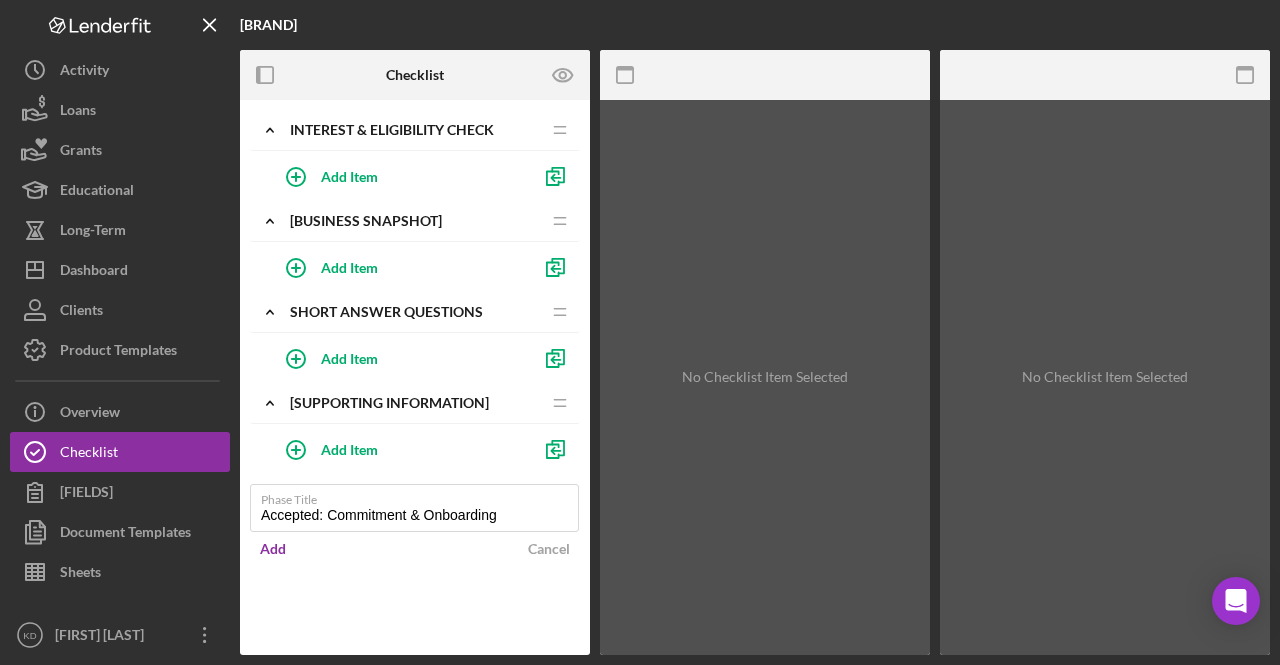 click on "Icon/Expander [INTEREST & ELIGIBILITY CHECK] Icon/Edit Icon/Drag Add Item Icon/Expander [BUSINESS SNAPSHOT] Icon/Edit Icon/Drag Add Item Icon/Expander [SHORT ANSWER QUESTIONS] Icon/Edit Icon/Drag Add Item Icon/Expander [SUPPORTING INFORMATION] Icon/Edit Icon/Drag Add Item [PHASE TITLE] Accepted: Commitment & Onboarding Add Cancel" at bounding box center (415, 377) 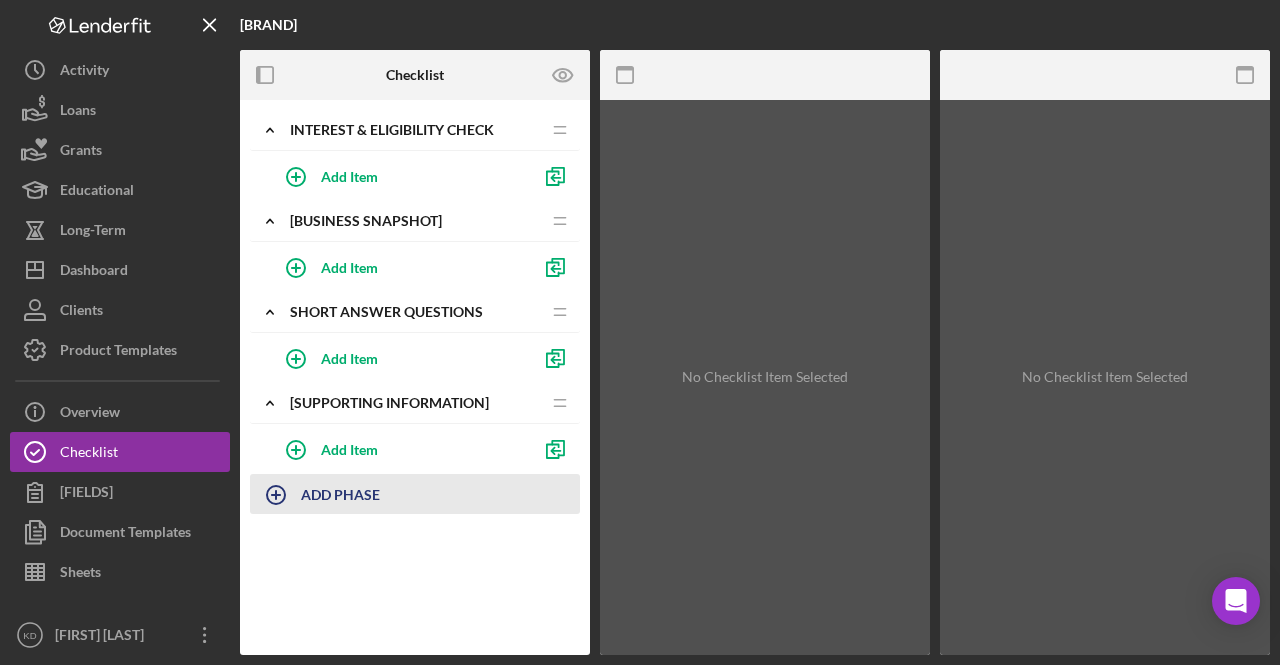 click on "ADD PHASE" at bounding box center (340, 494) 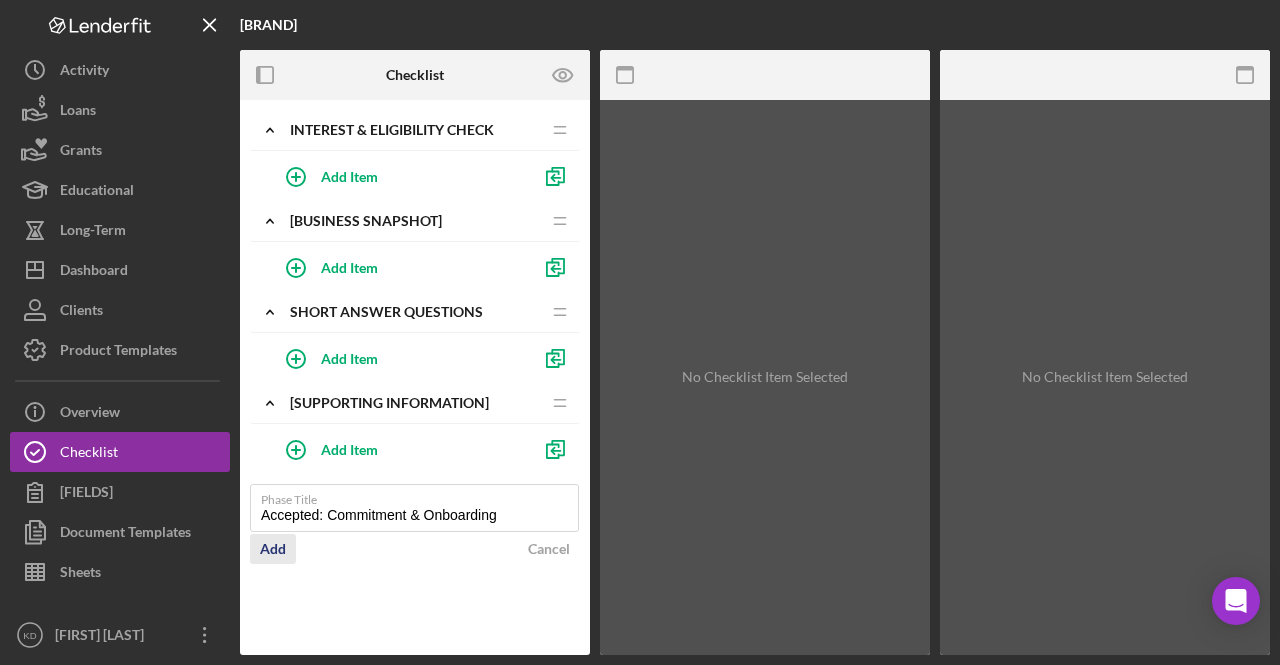 type on "Accepted: Commitment & Onboarding" 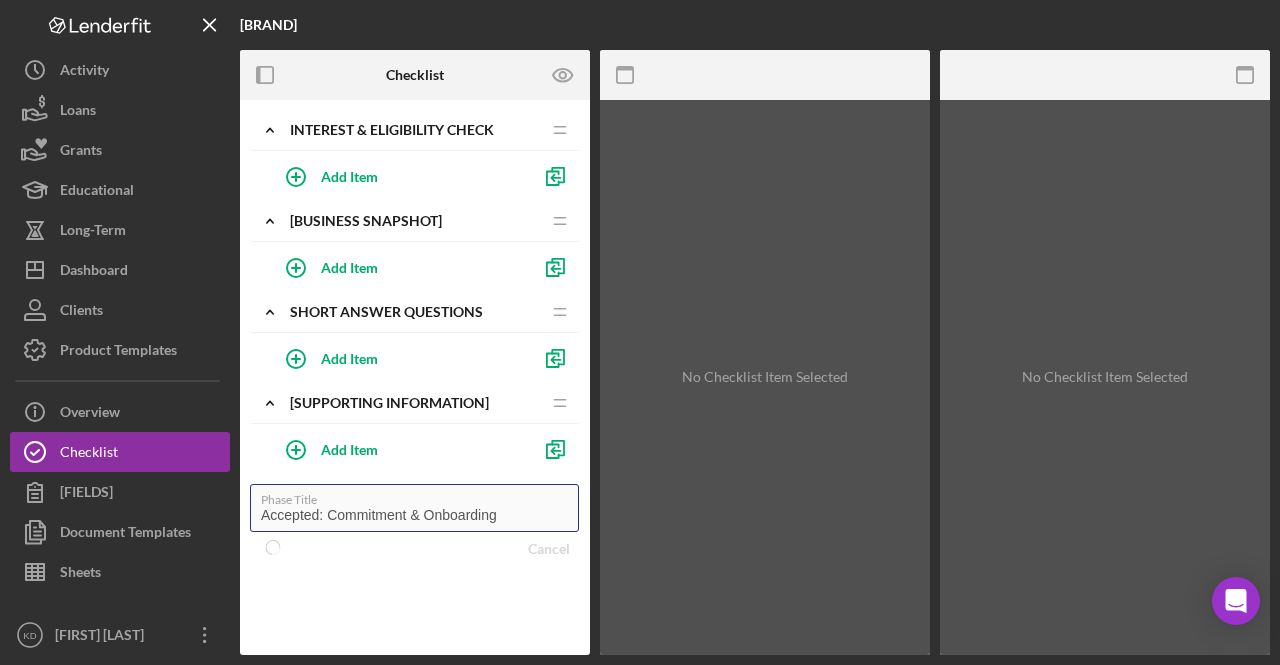 type 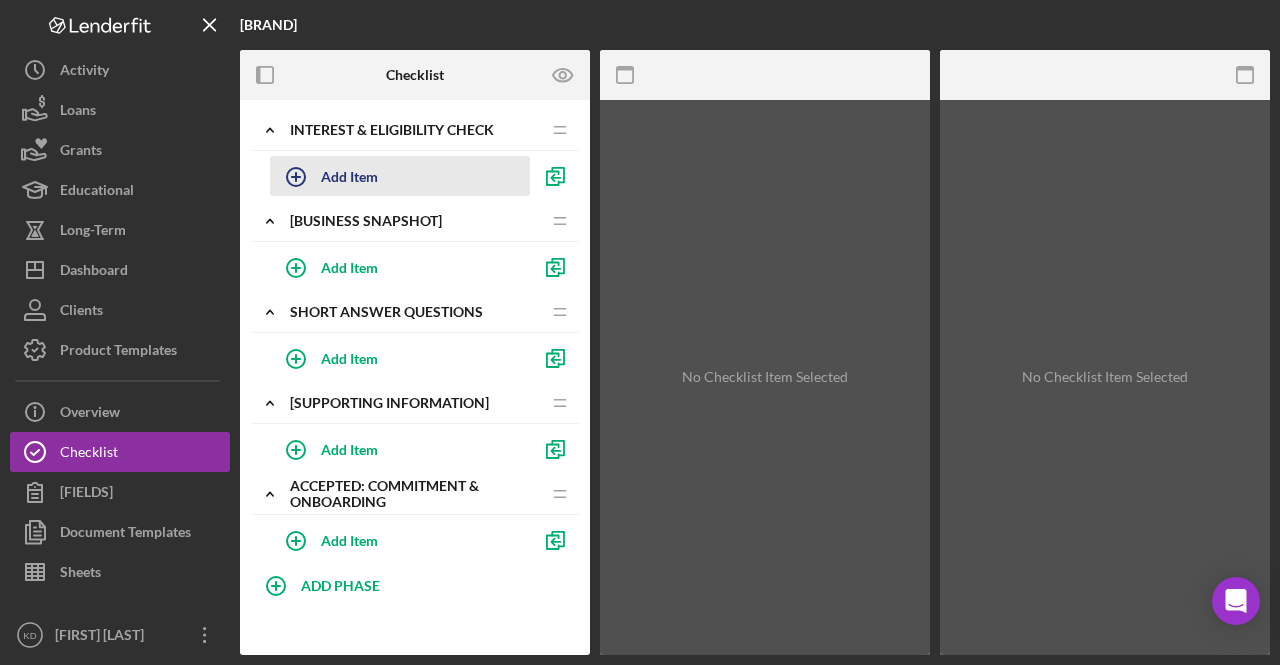 click on "Add Item" at bounding box center [349, 176] 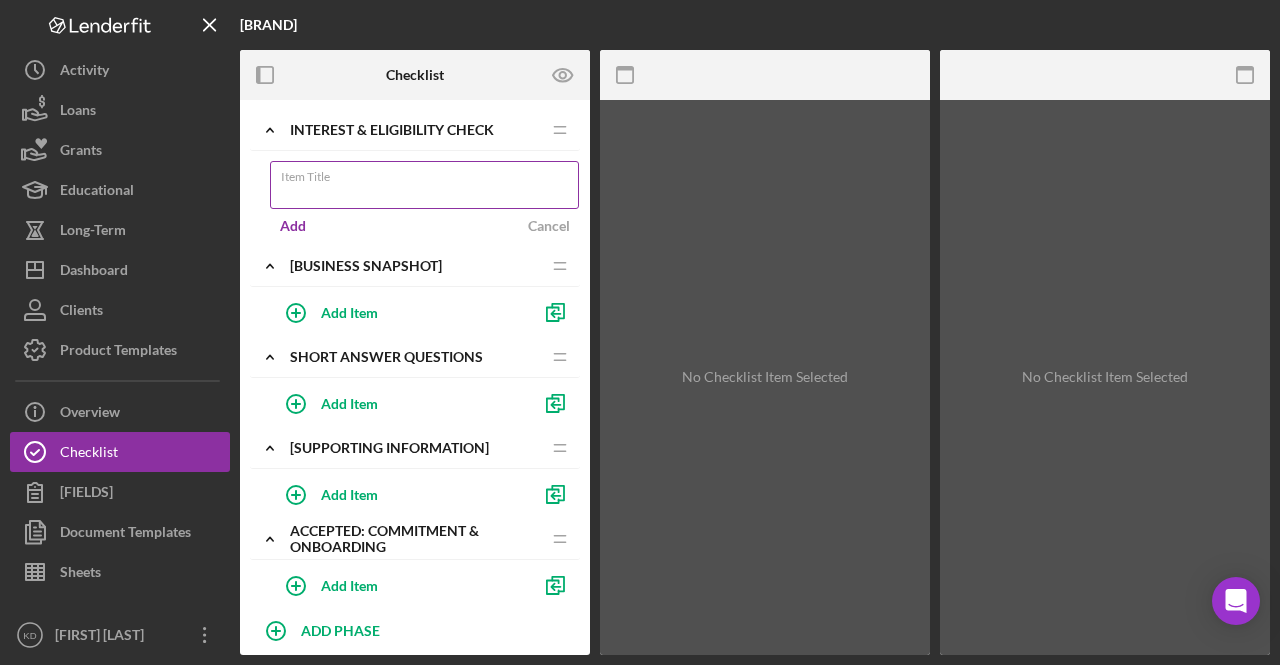 click on "Item Title" at bounding box center [424, 185] 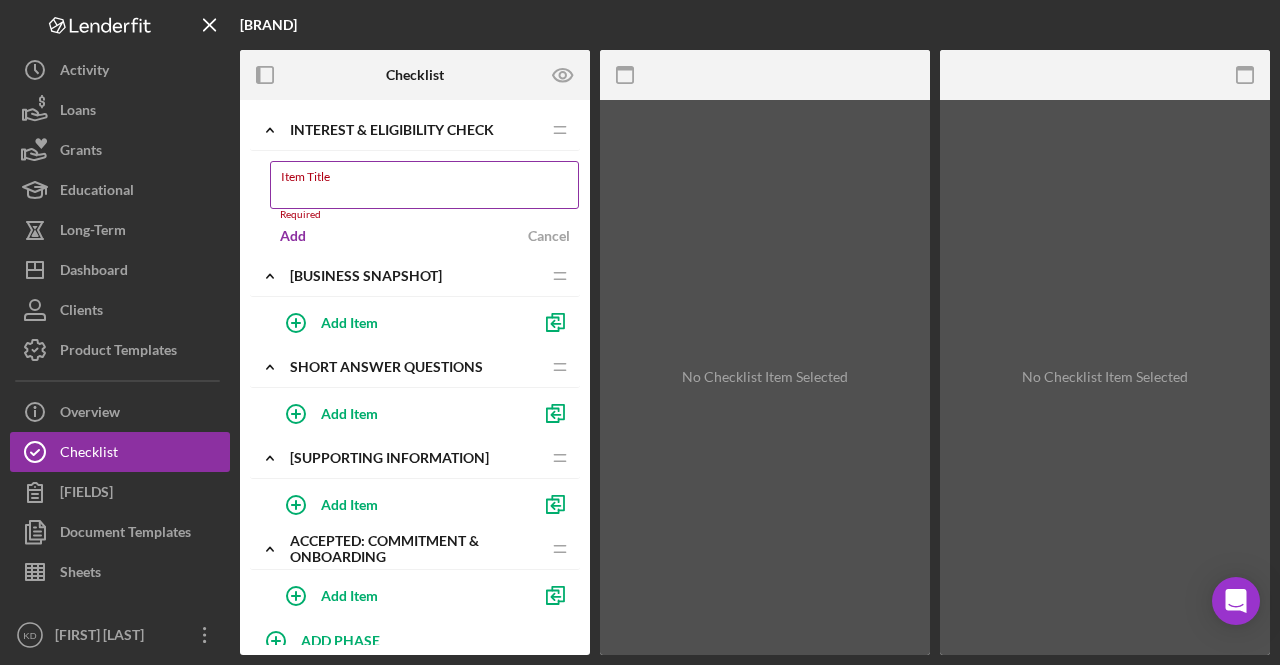 click on "Item Title" at bounding box center [424, 185] 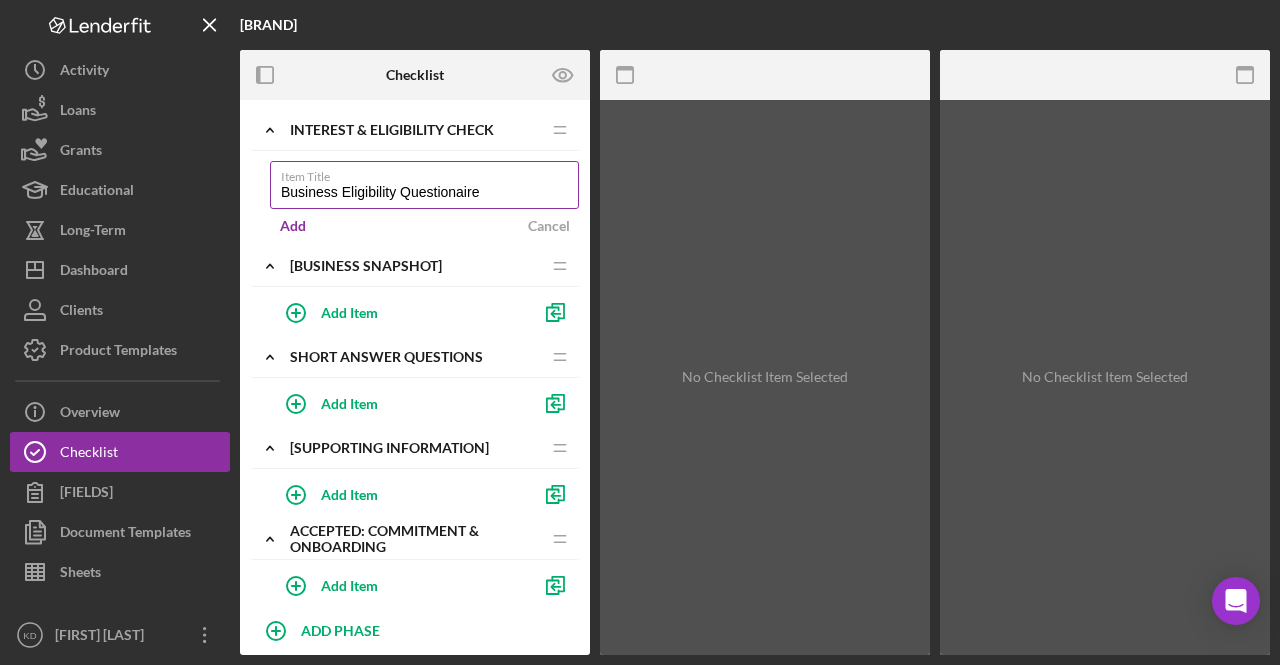 click on "Business Eligibility Questionaire" at bounding box center [424, 185] 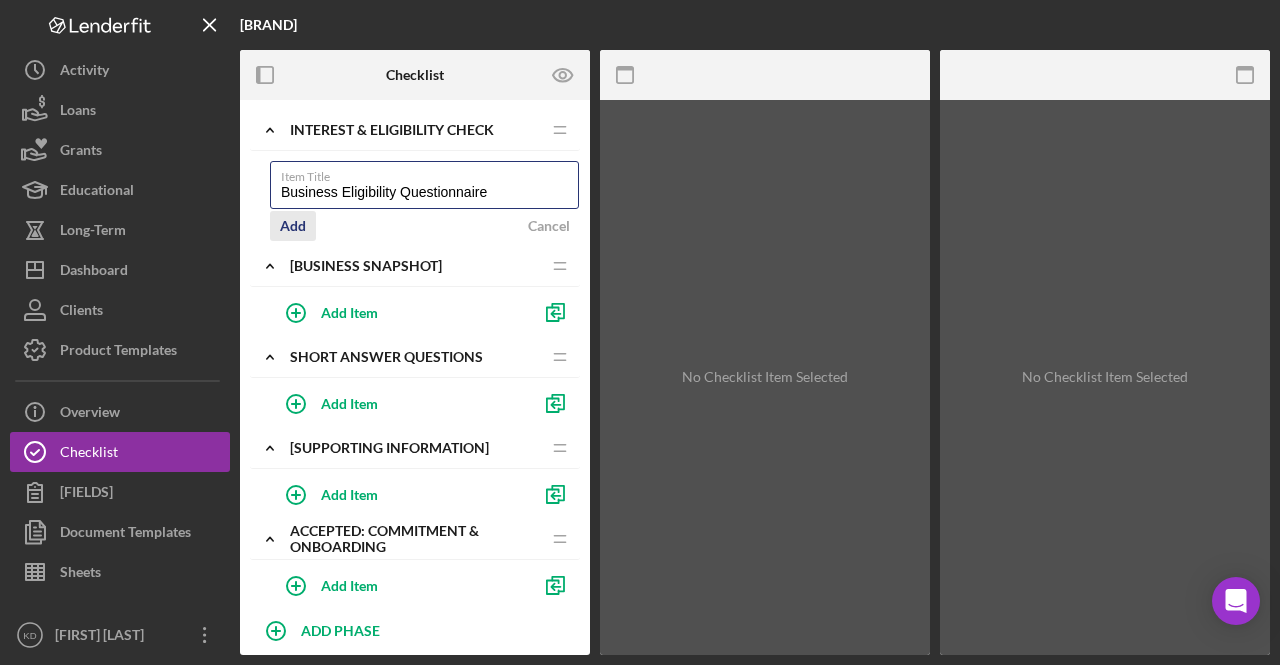 type on "Business Eligibility Questionnaire" 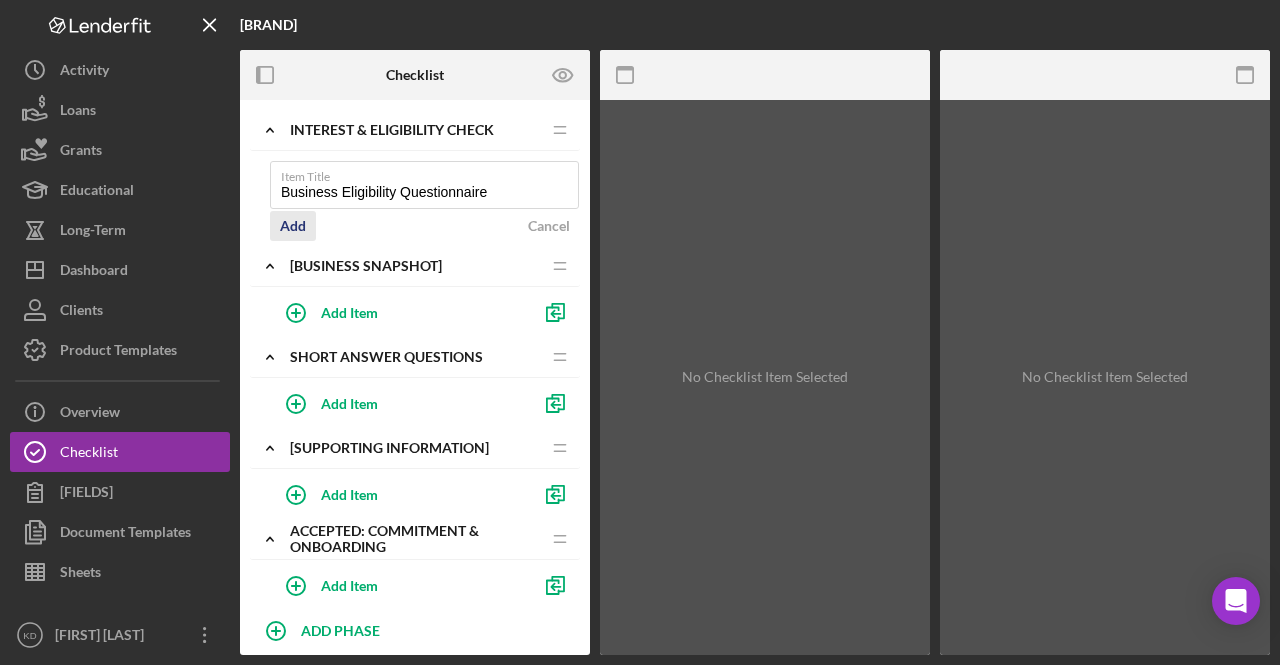 click on "Add" at bounding box center [293, 226] 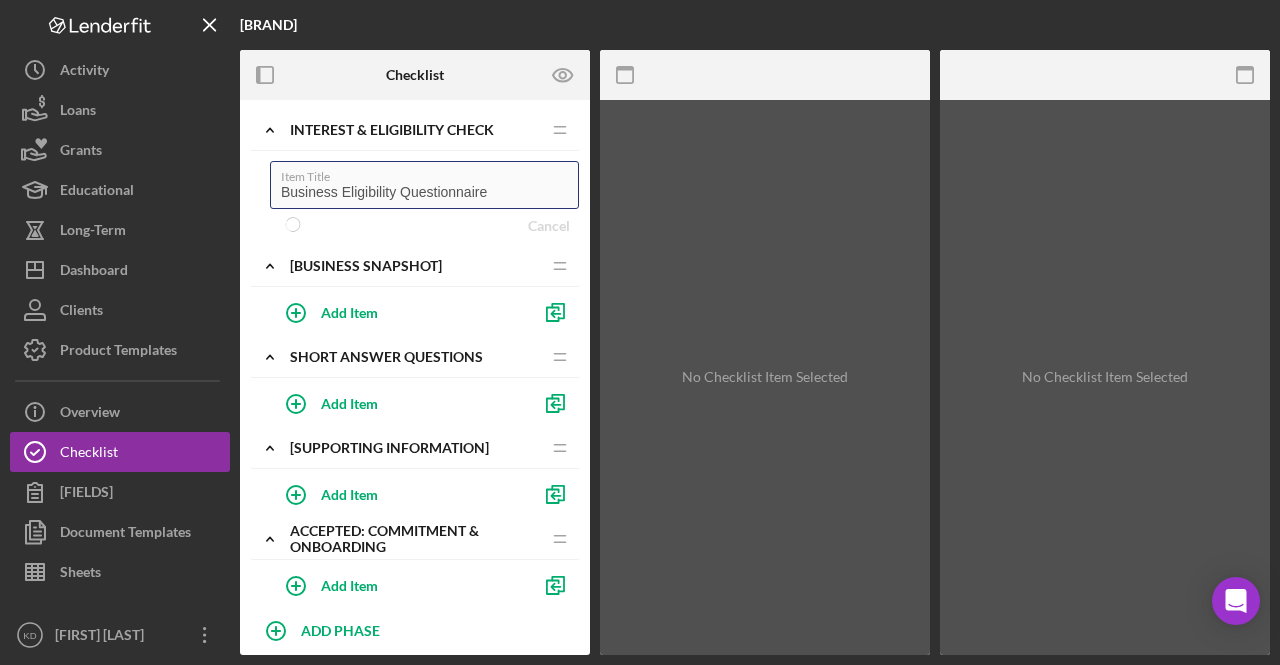 type 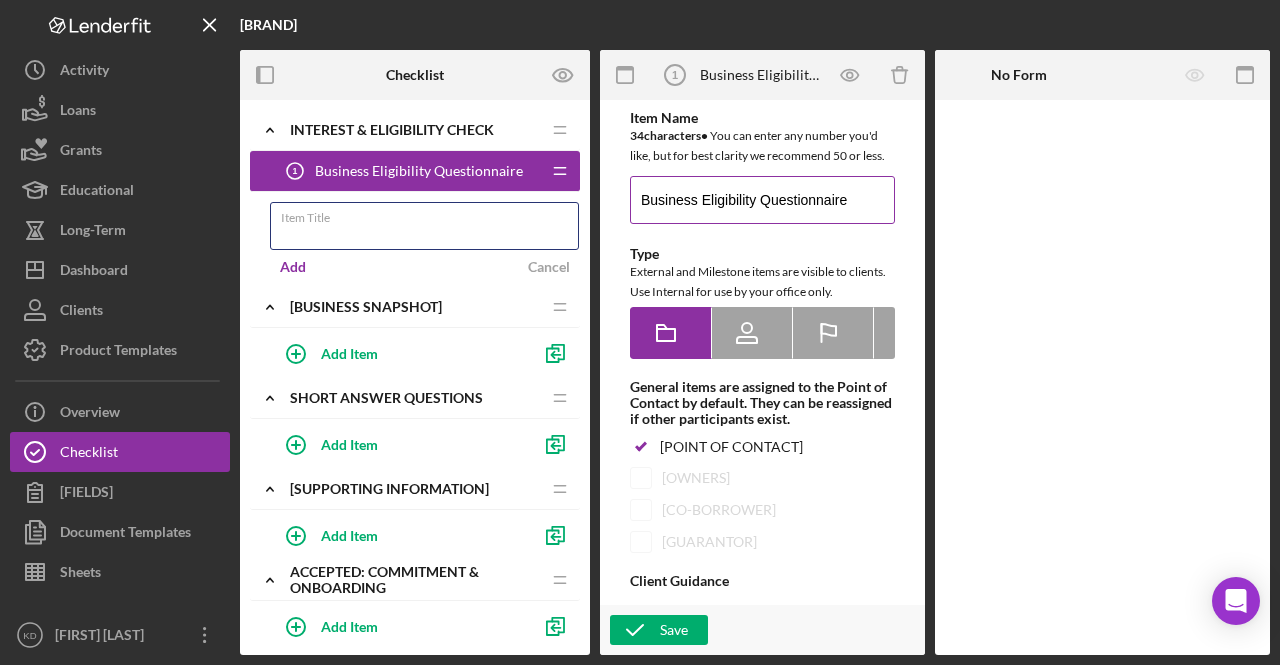 scroll, scrollTop: 0, scrollLeft: 0, axis: both 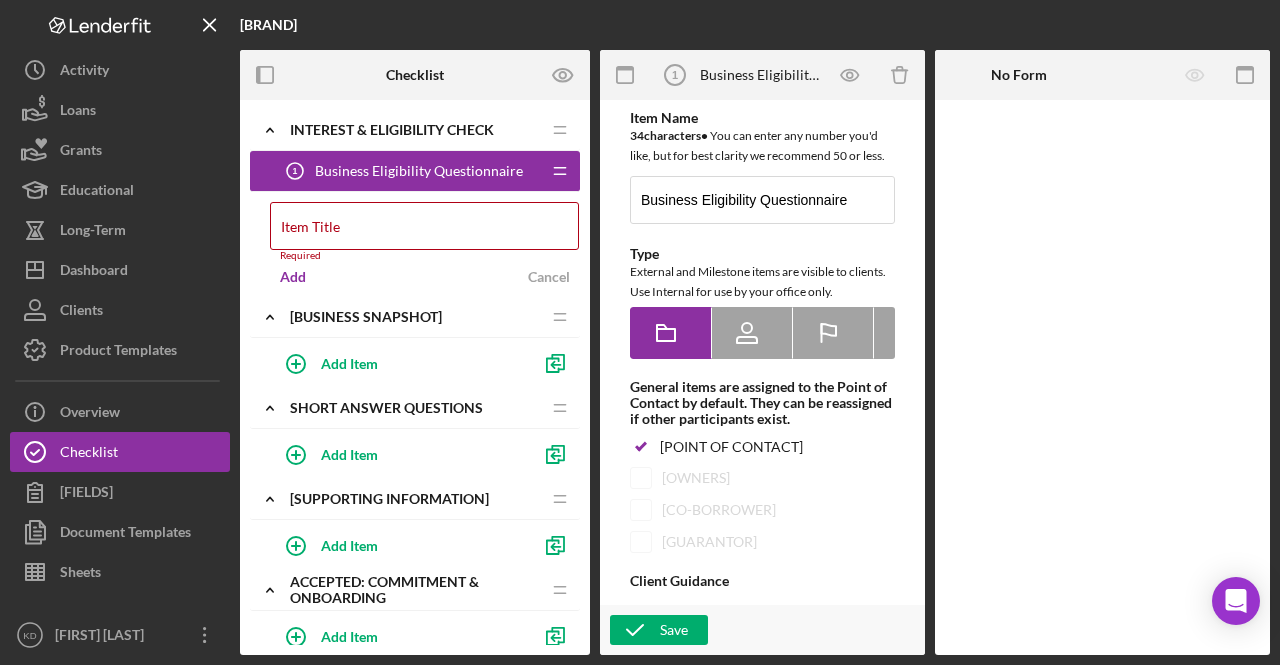 click at bounding box center [1098, 25] 